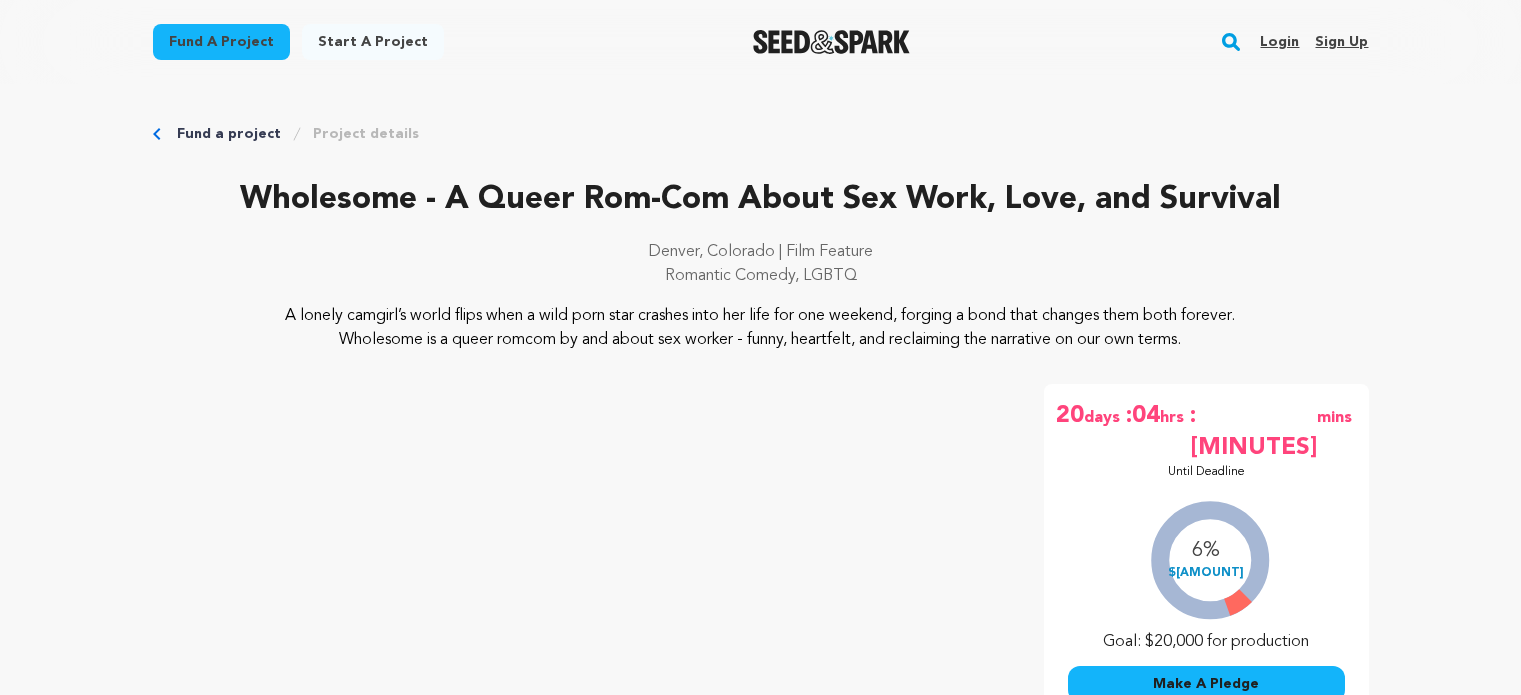 scroll, scrollTop: 155, scrollLeft: 0, axis: vertical 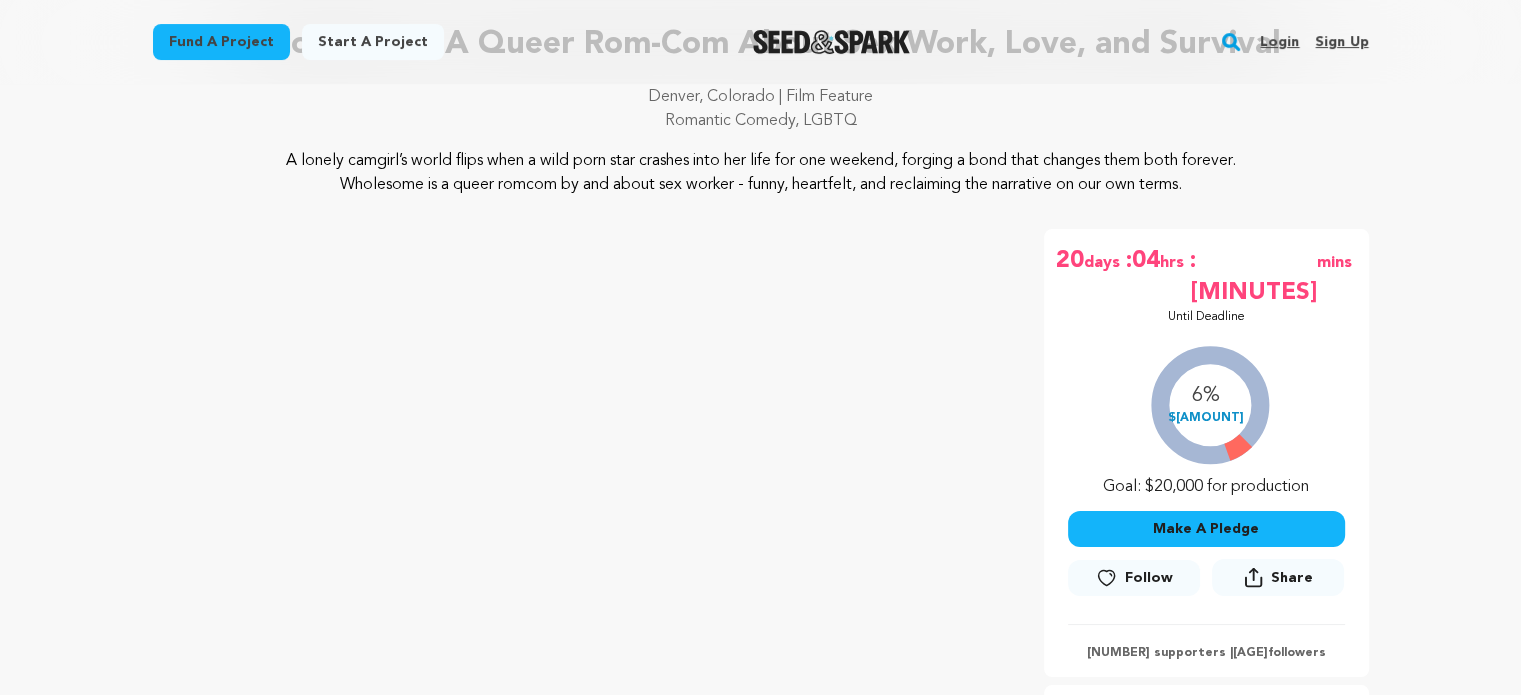 click on "Login" at bounding box center (1279, 42) 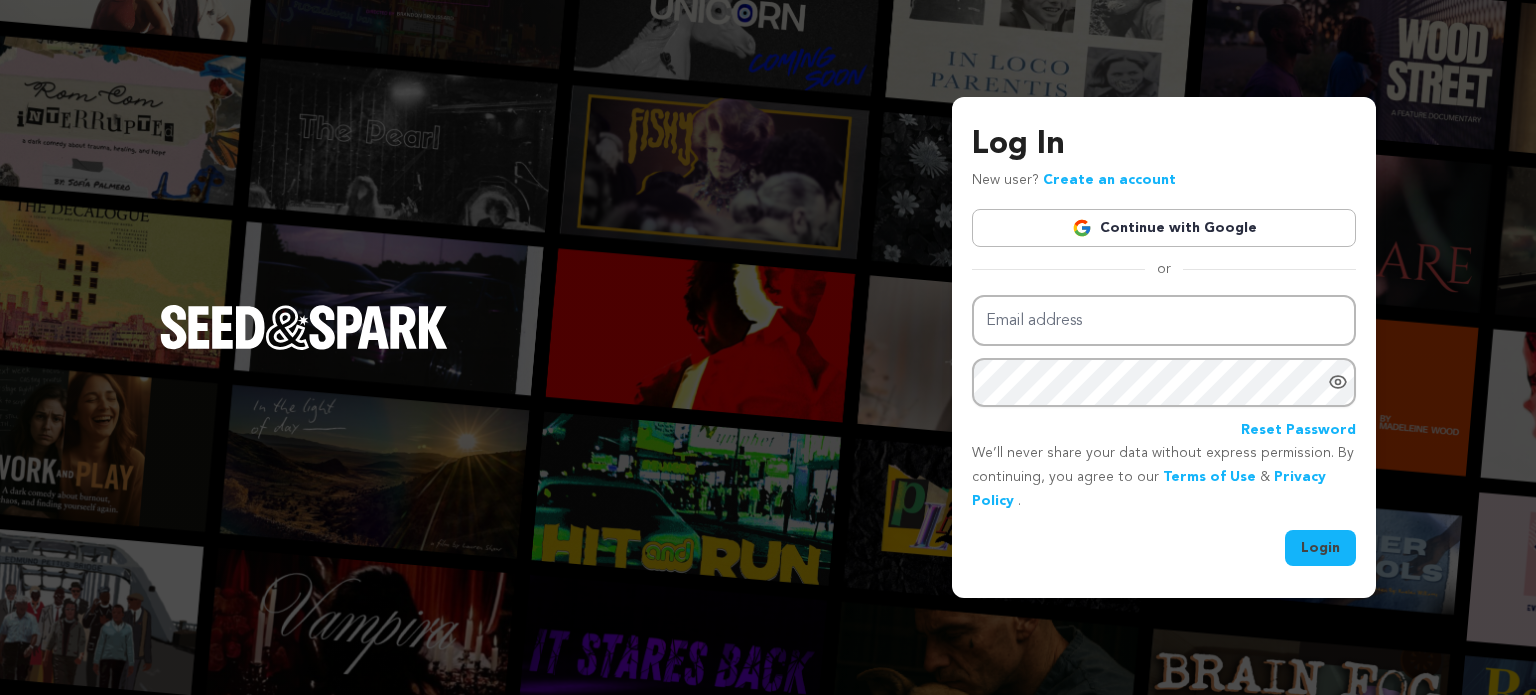 scroll, scrollTop: 0, scrollLeft: 0, axis: both 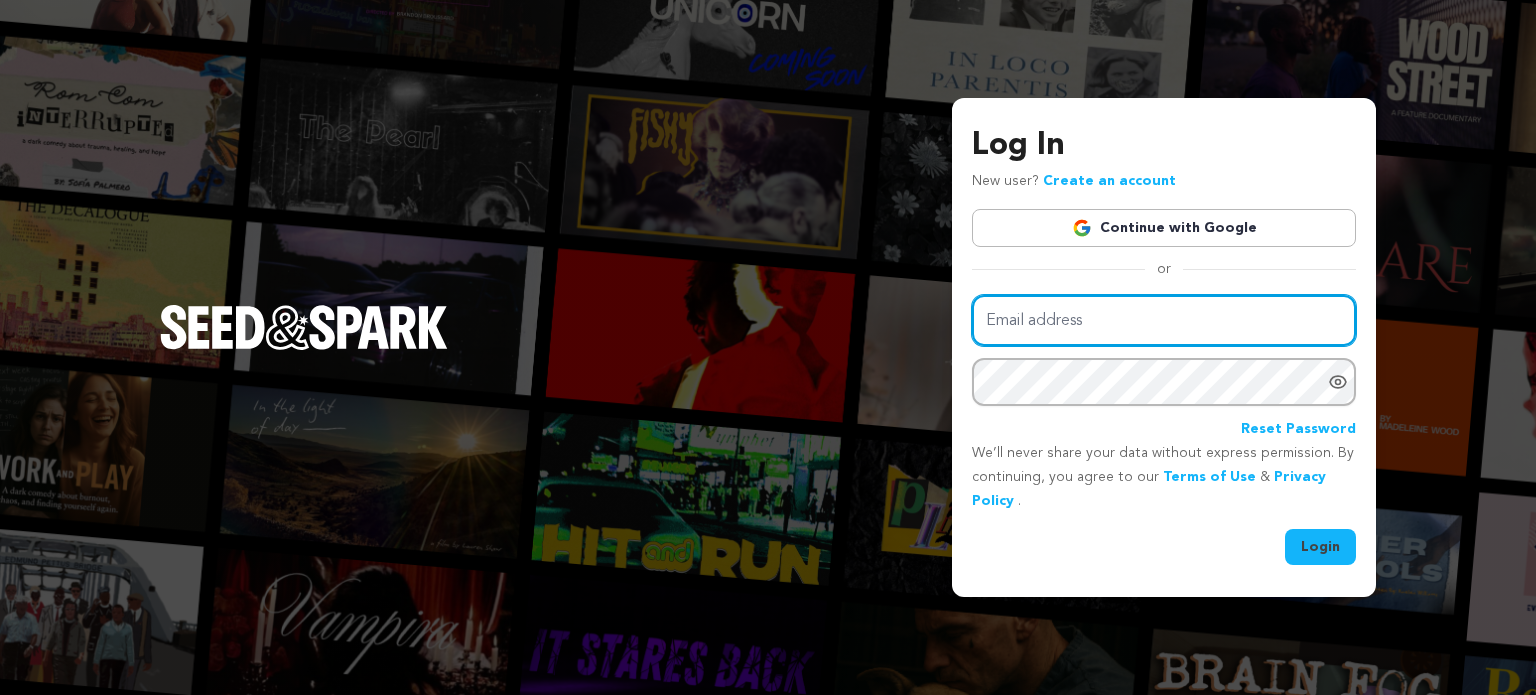click on "Email address" at bounding box center (1164, 320) 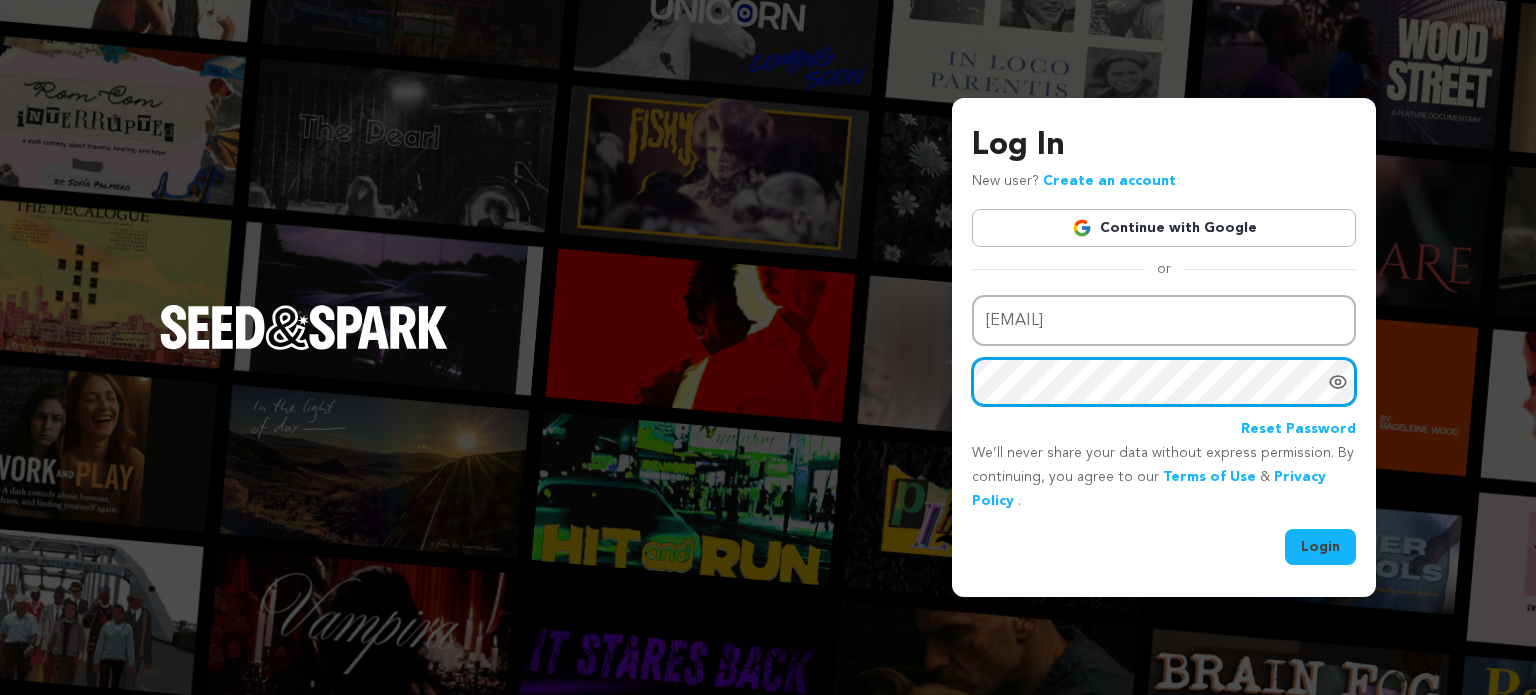 click on "Login" at bounding box center (1320, 547) 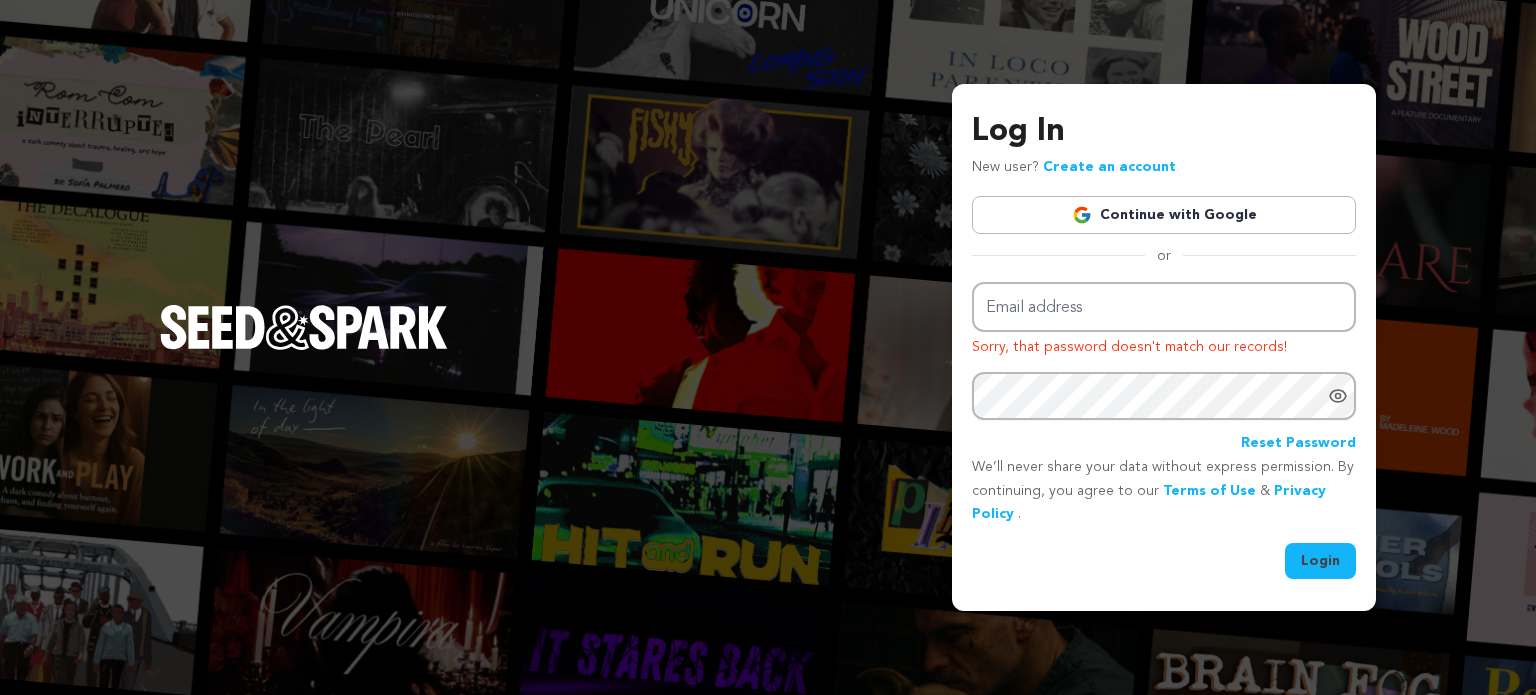 scroll, scrollTop: 0, scrollLeft: 0, axis: both 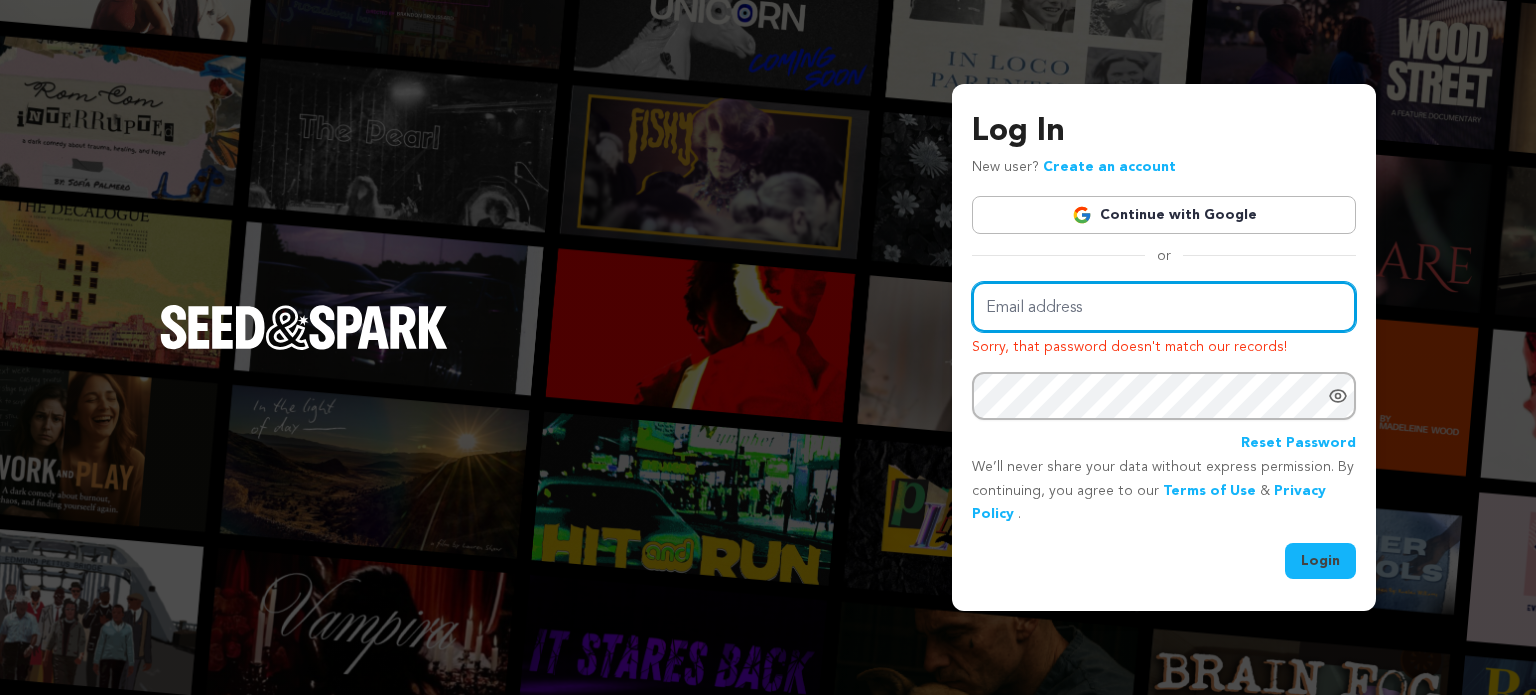 click on "Email address" at bounding box center (1164, 307) 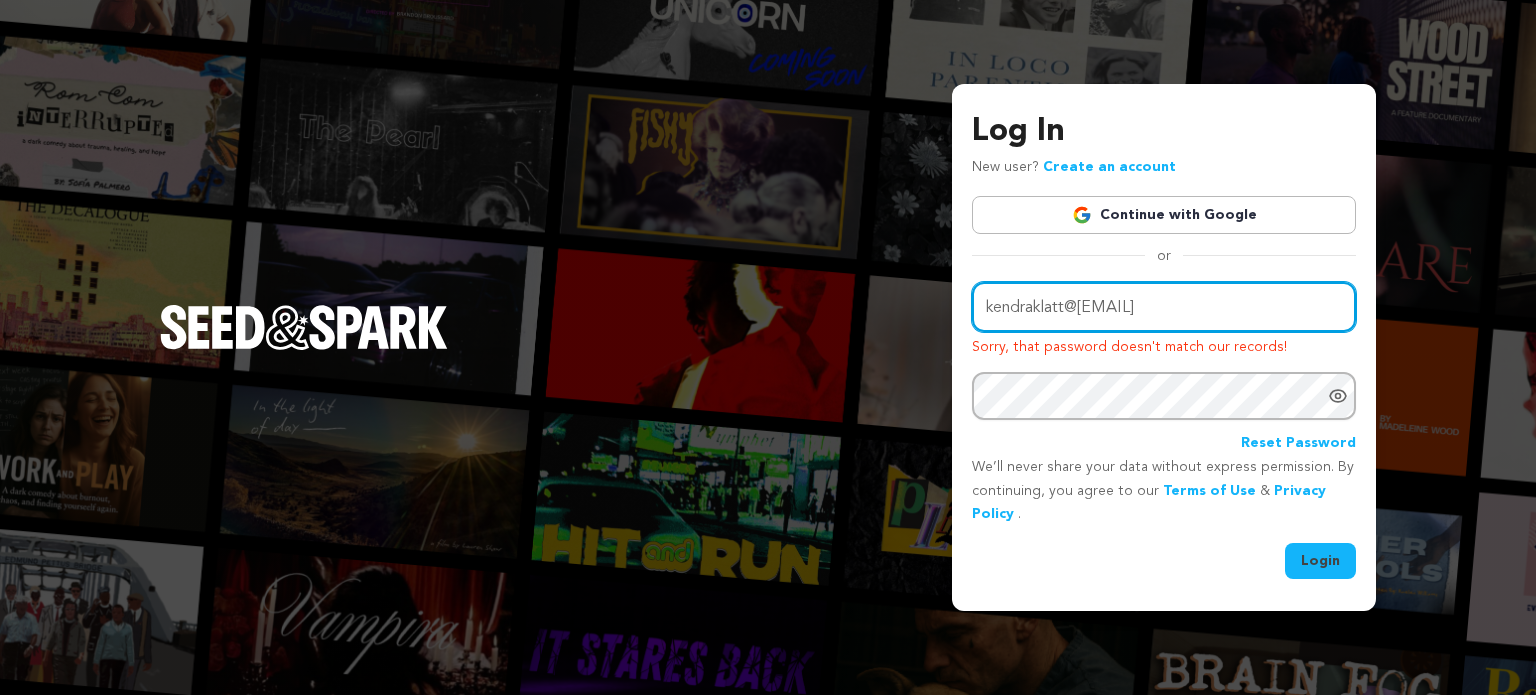 click on "kendraklatt@gmail.com" at bounding box center (1164, 307) 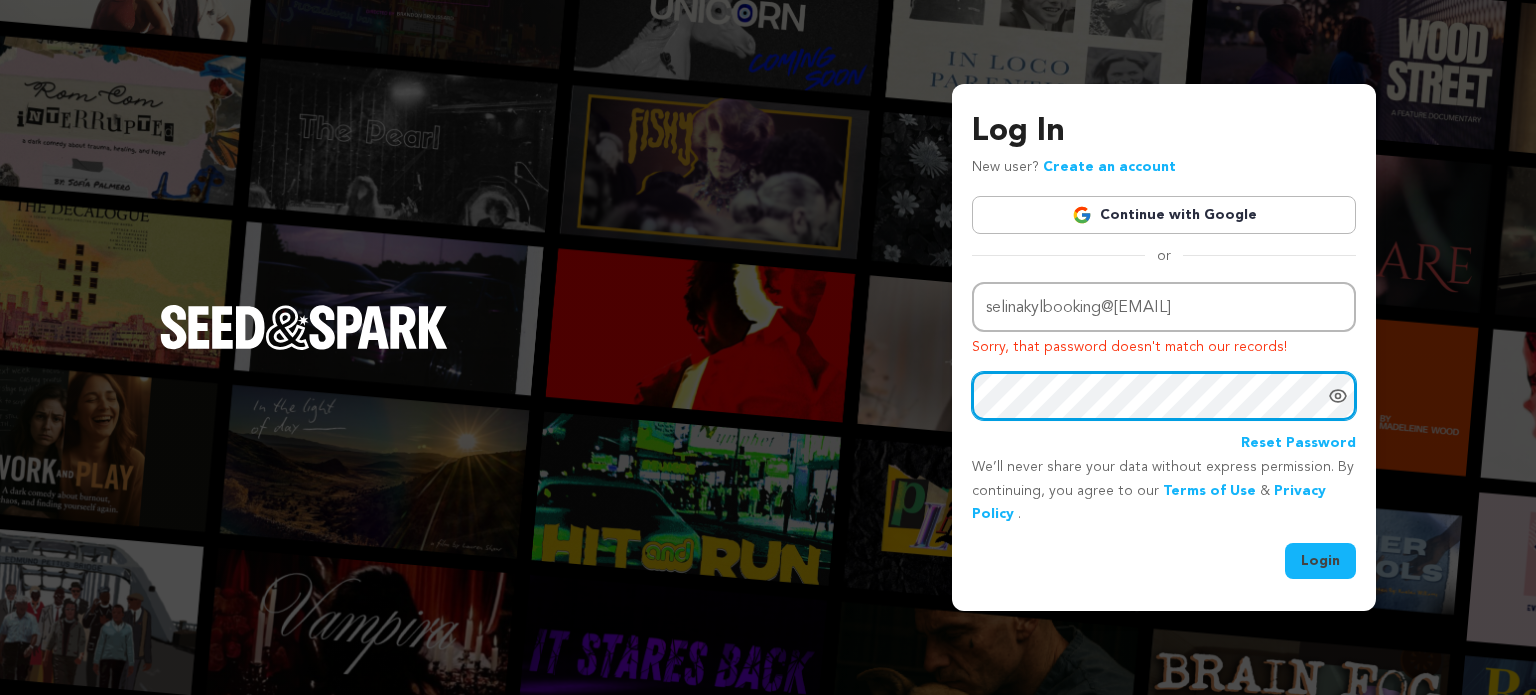click on "Login" at bounding box center (1320, 561) 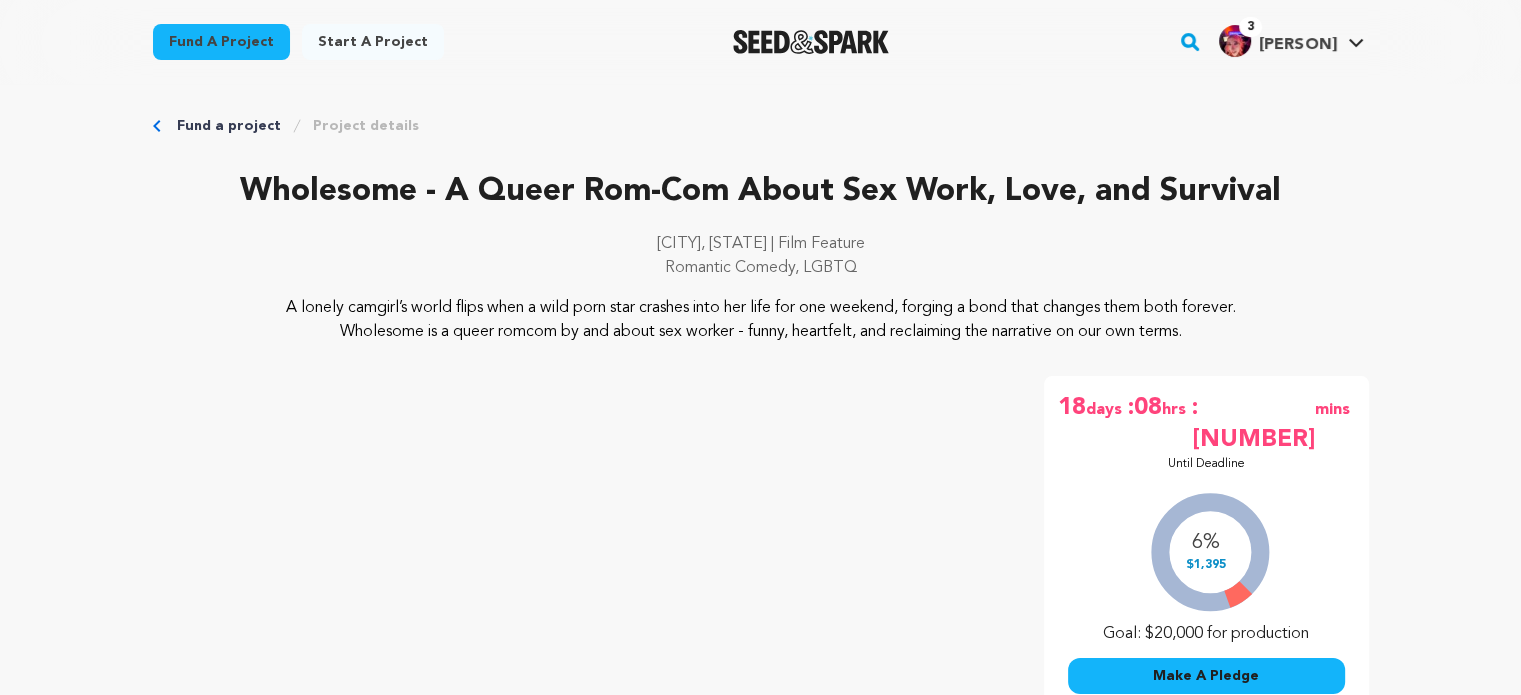 scroll, scrollTop: 0, scrollLeft: 0, axis: both 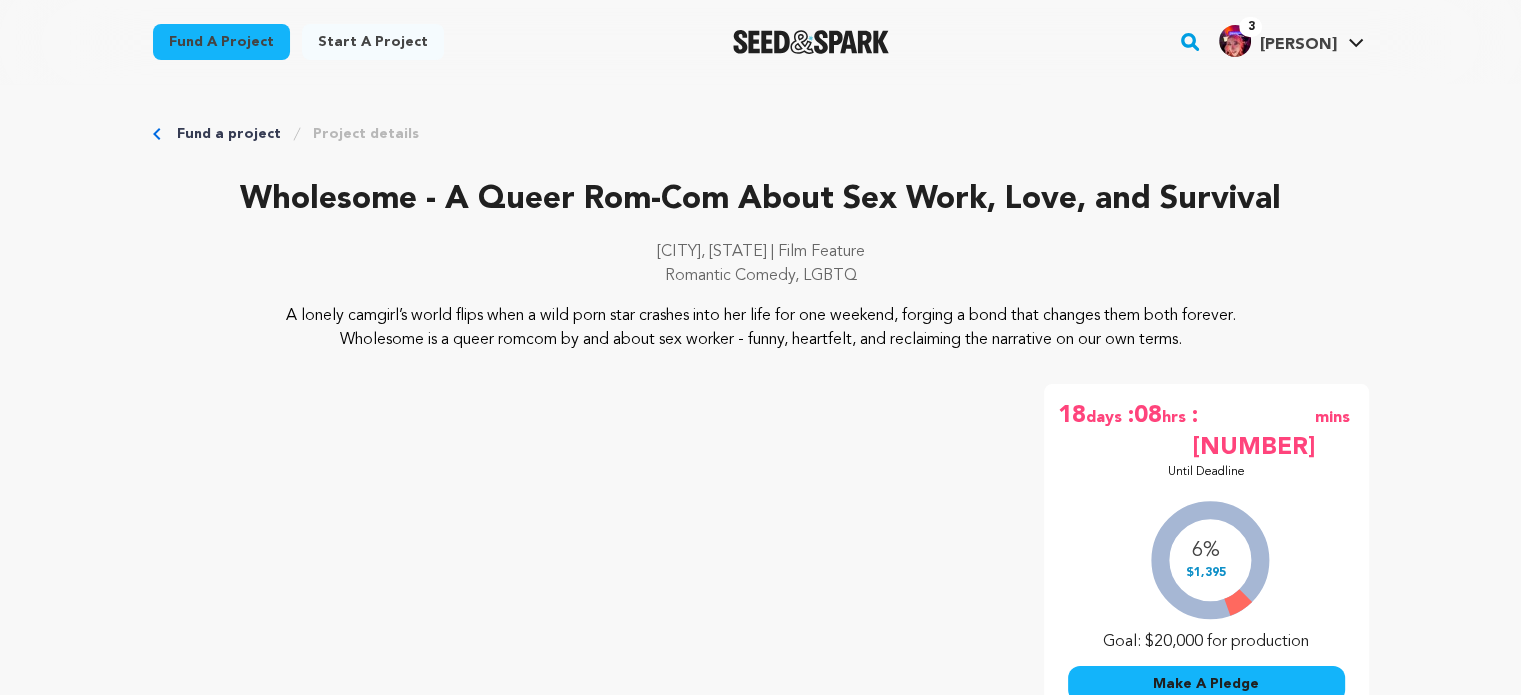 click on "[FIRST] [LAST]." at bounding box center (1297, 45) 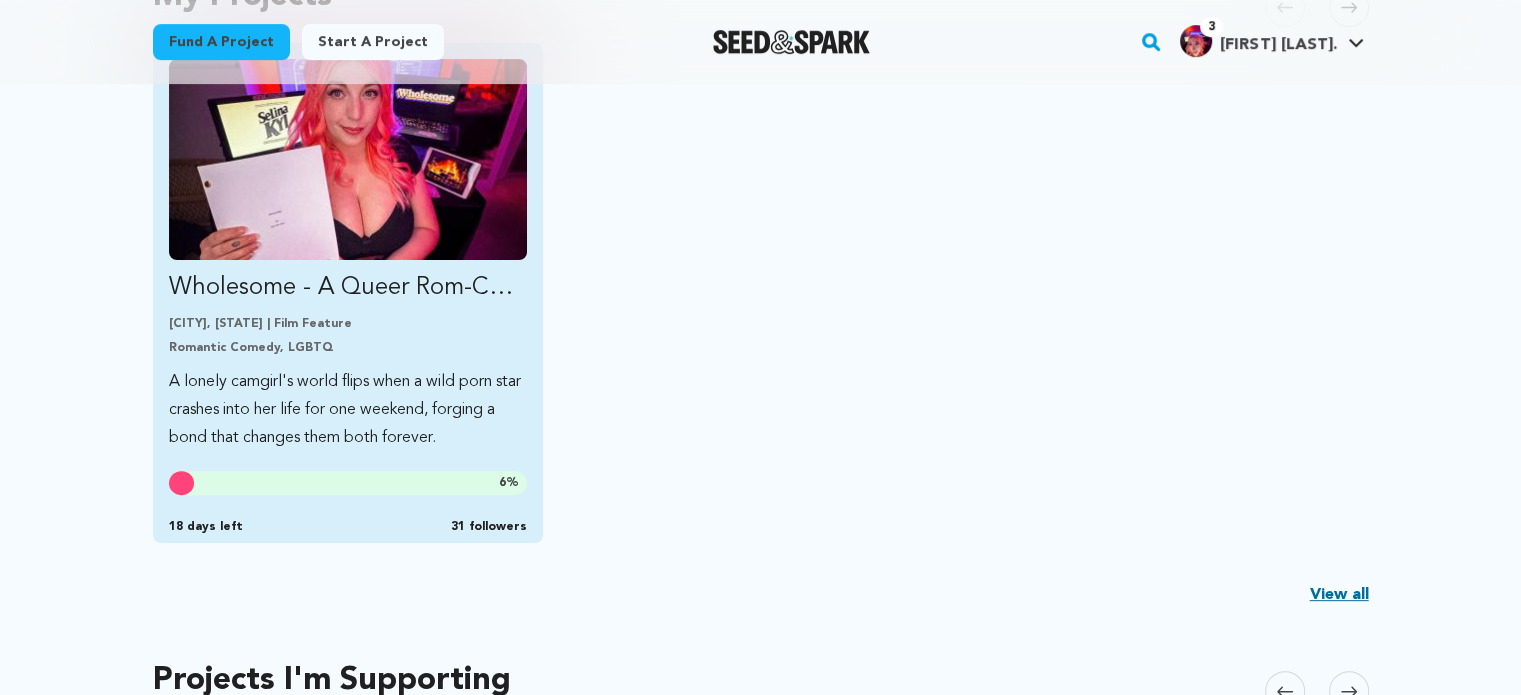 scroll, scrollTop: 500, scrollLeft: 0, axis: vertical 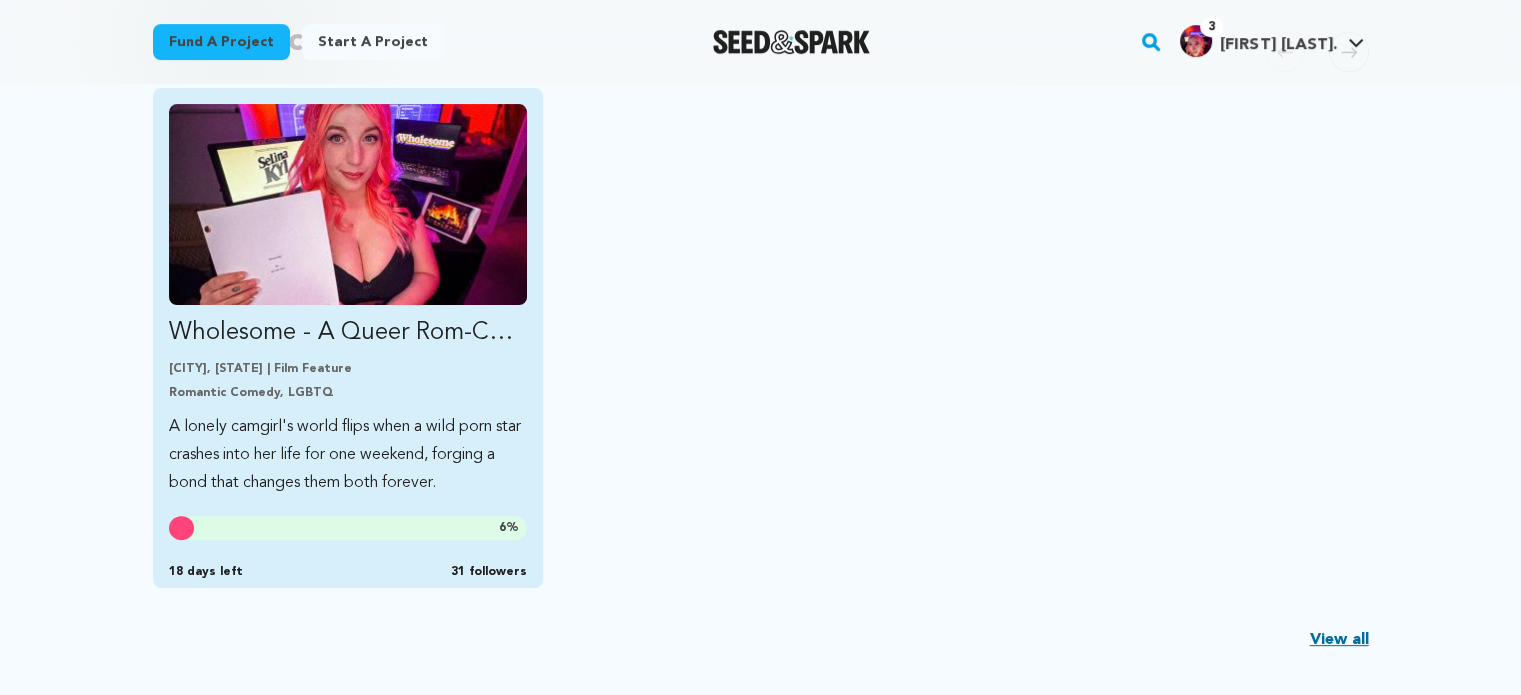 click on "Wholesome - A Queer Rom-Com About Sex Work, Love, and Survival
Denver, Colorado | Film Feature
Romantic Comedy, LGBTQ
A lonely camgirl's world flips when a wild porn star crashes into her life for one weekend, forging a bond that changes them both forever.
6 %
18 days left
31 followers" at bounding box center [348, 300] 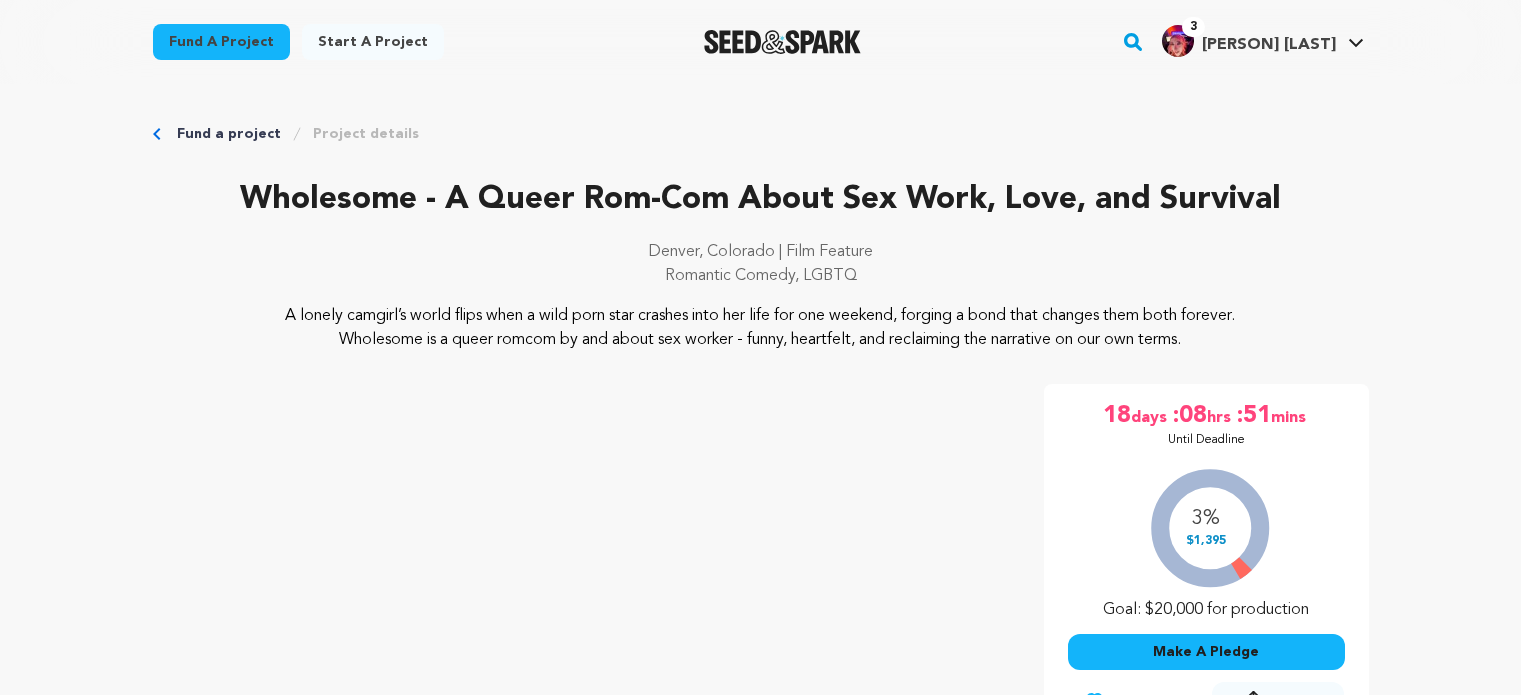 scroll, scrollTop: 0, scrollLeft: 0, axis: both 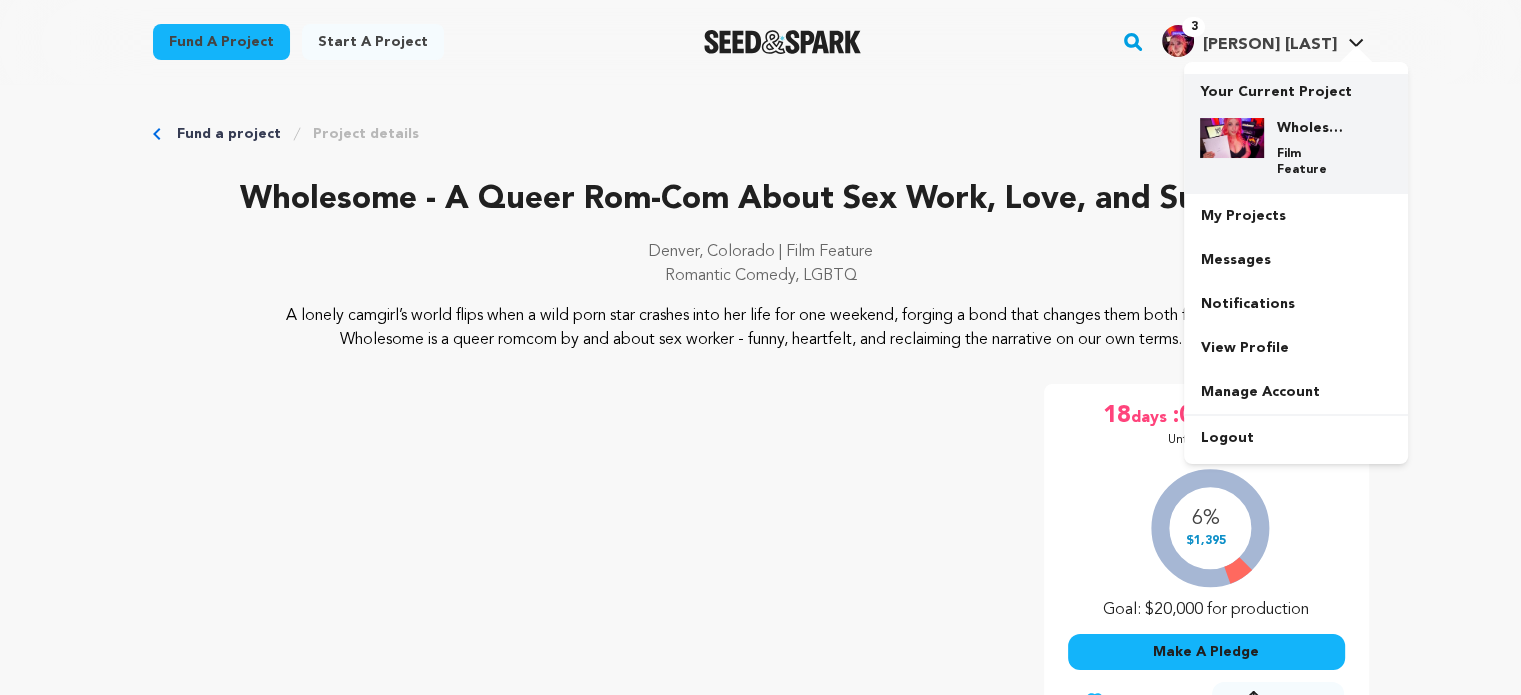 click on "Wholesome - A Queer Rom-Com About Sex Work, Love, and Survival
Film Feature" at bounding box center (1312, 148) 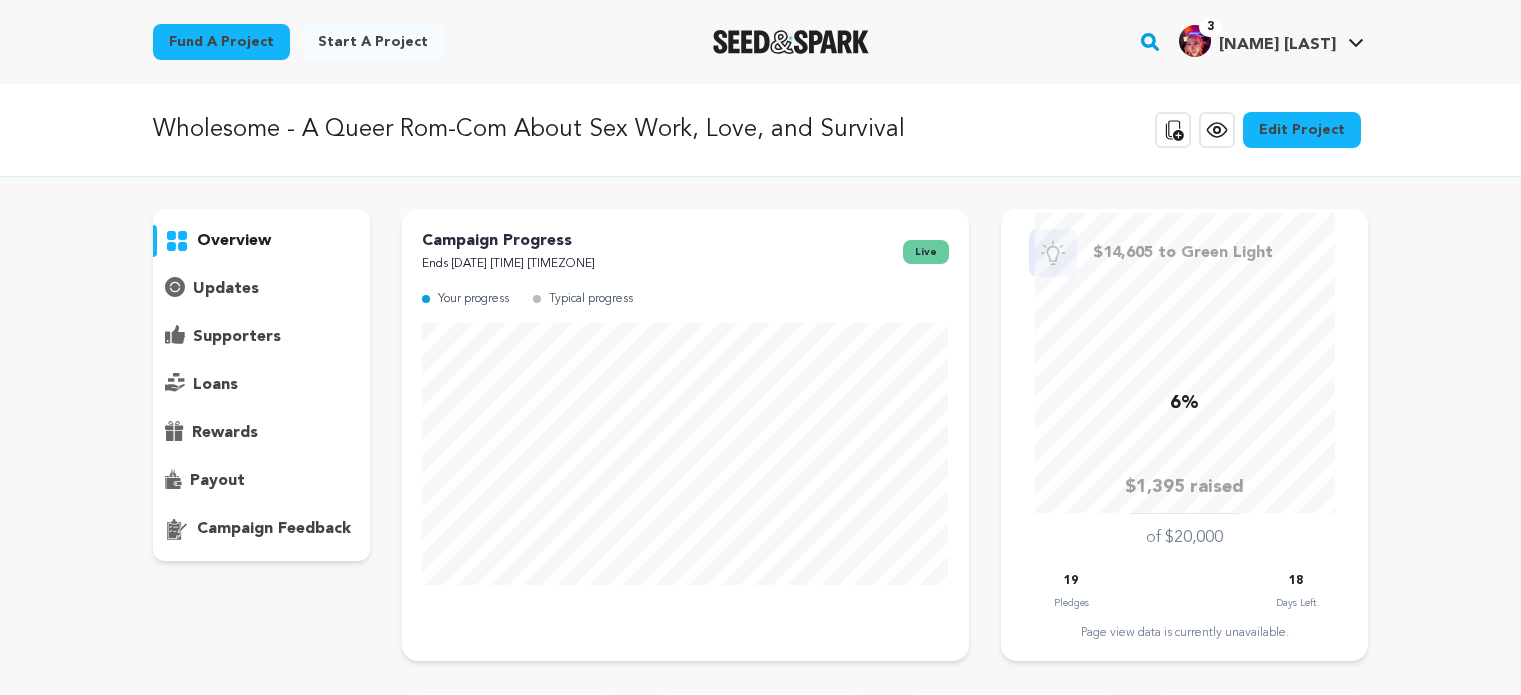 scroll, scrollTop: 0, scrollLeft: 0, axis: both 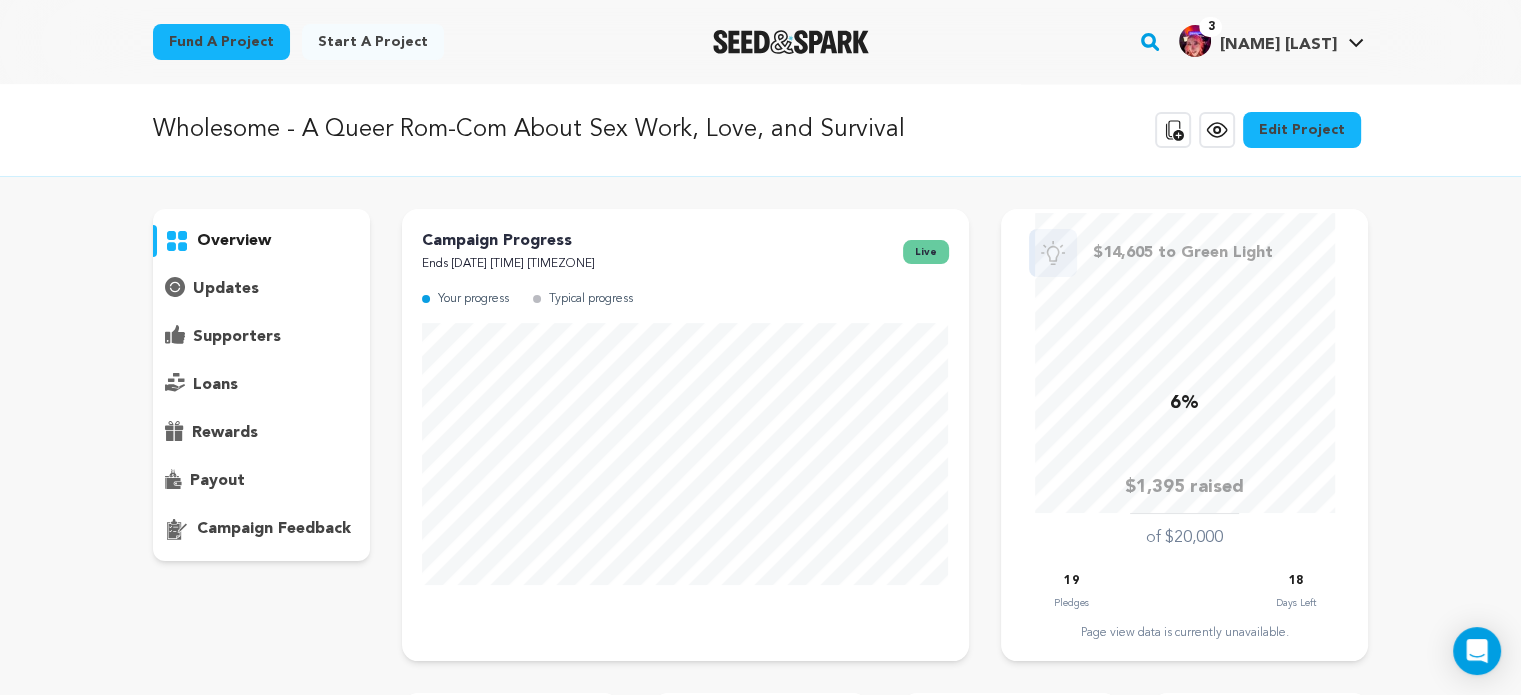 click on "supporters" at bounding box center [237, 337] 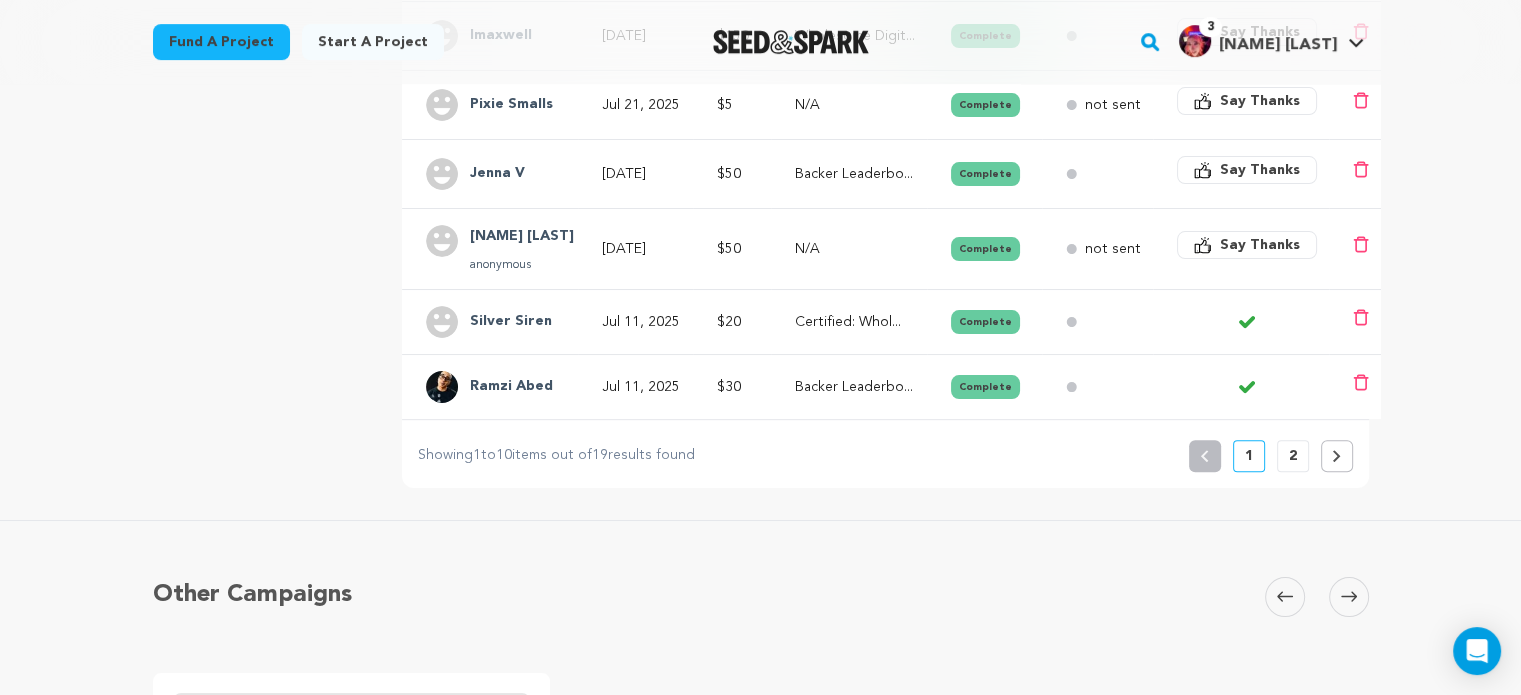 scroll, scrollTop: 800, scrollLeft: 0, axis: vertical 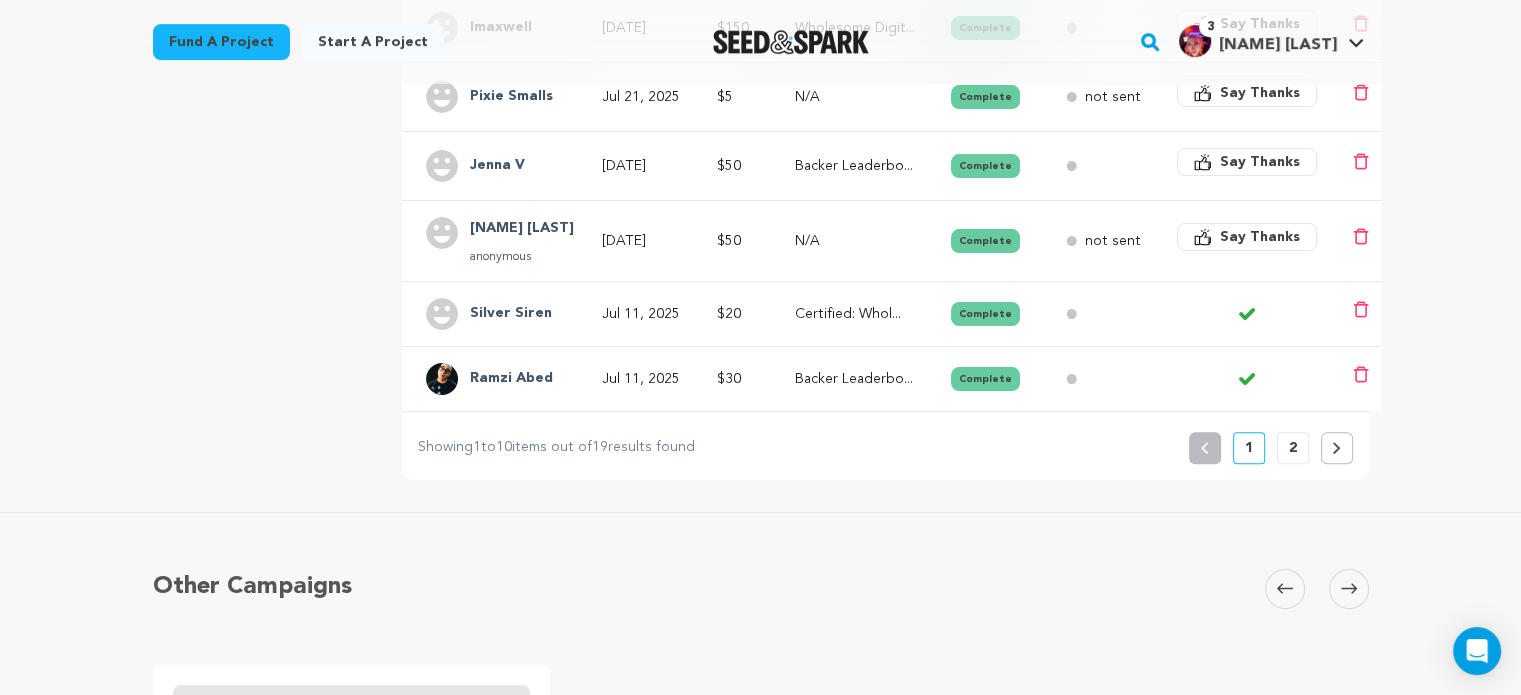 click on "2" at bounding box center (1293, 448) 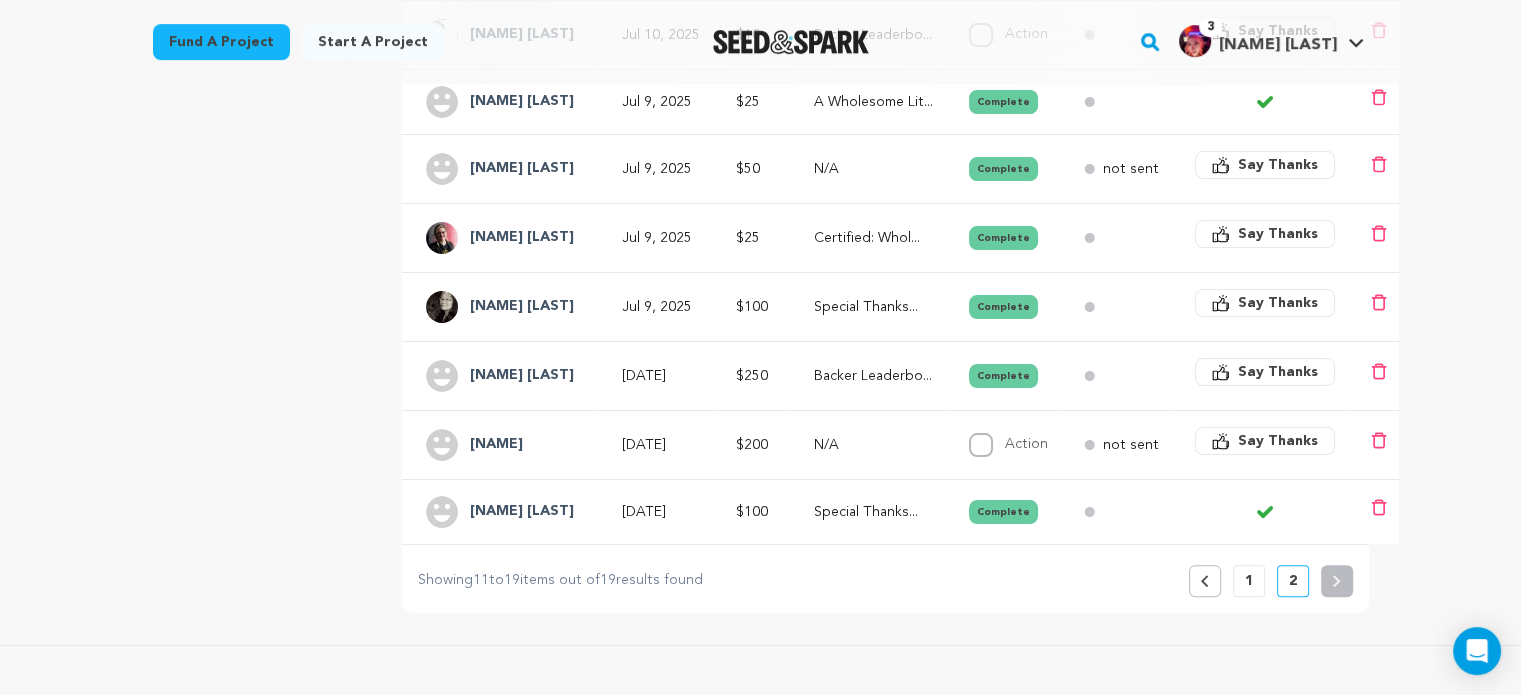 scroll, scrollTop: 607, scrollLeft: 0, axis: vertical 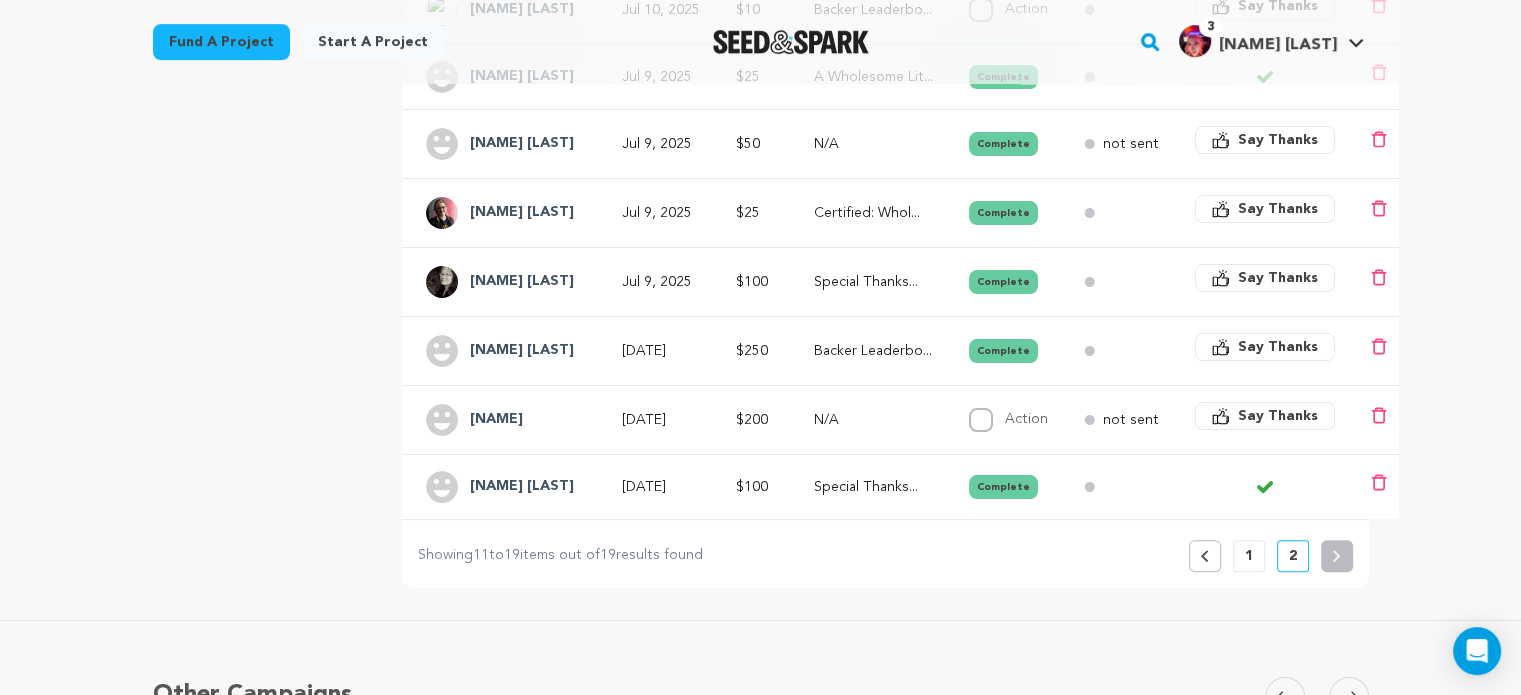 click on "1" at bounding box center [1249, 556] 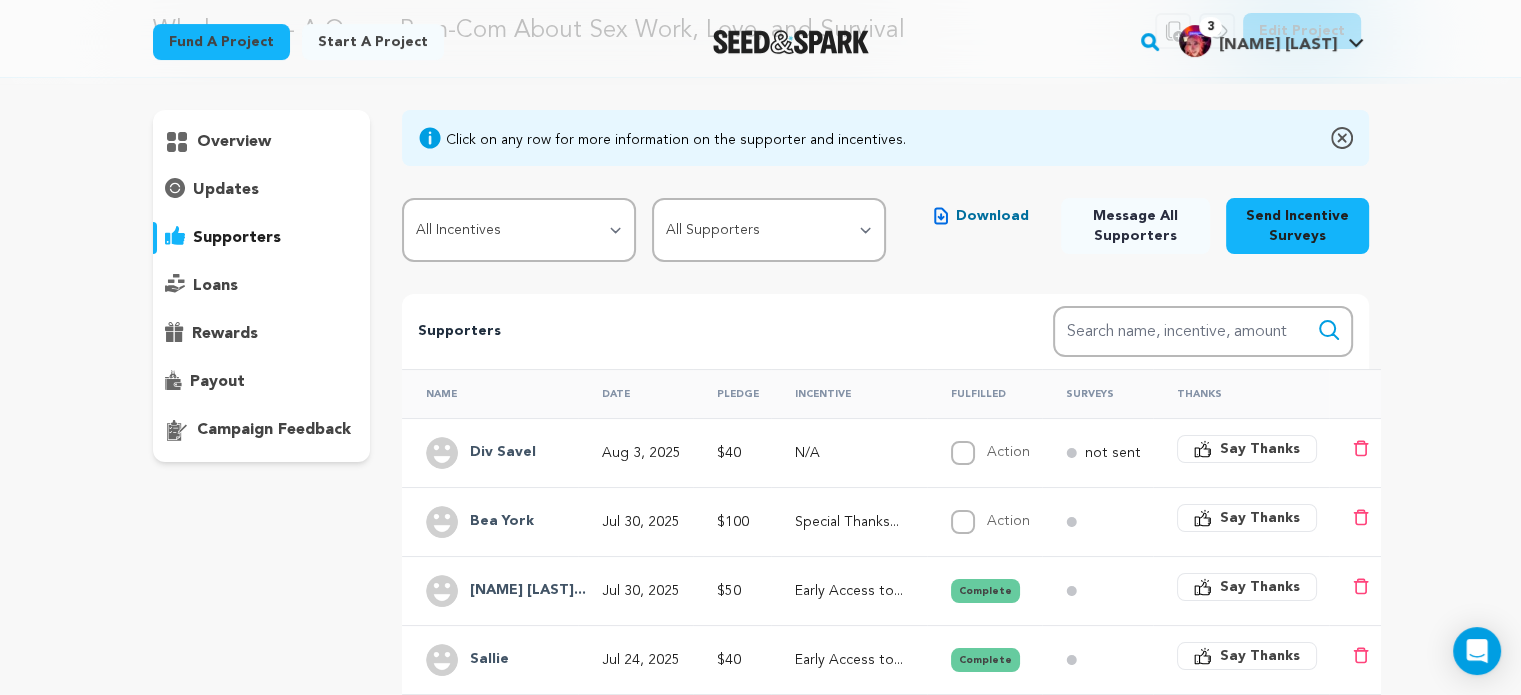 scroll, scrollTop: 100, scrollLeft: 0, axis: vertical 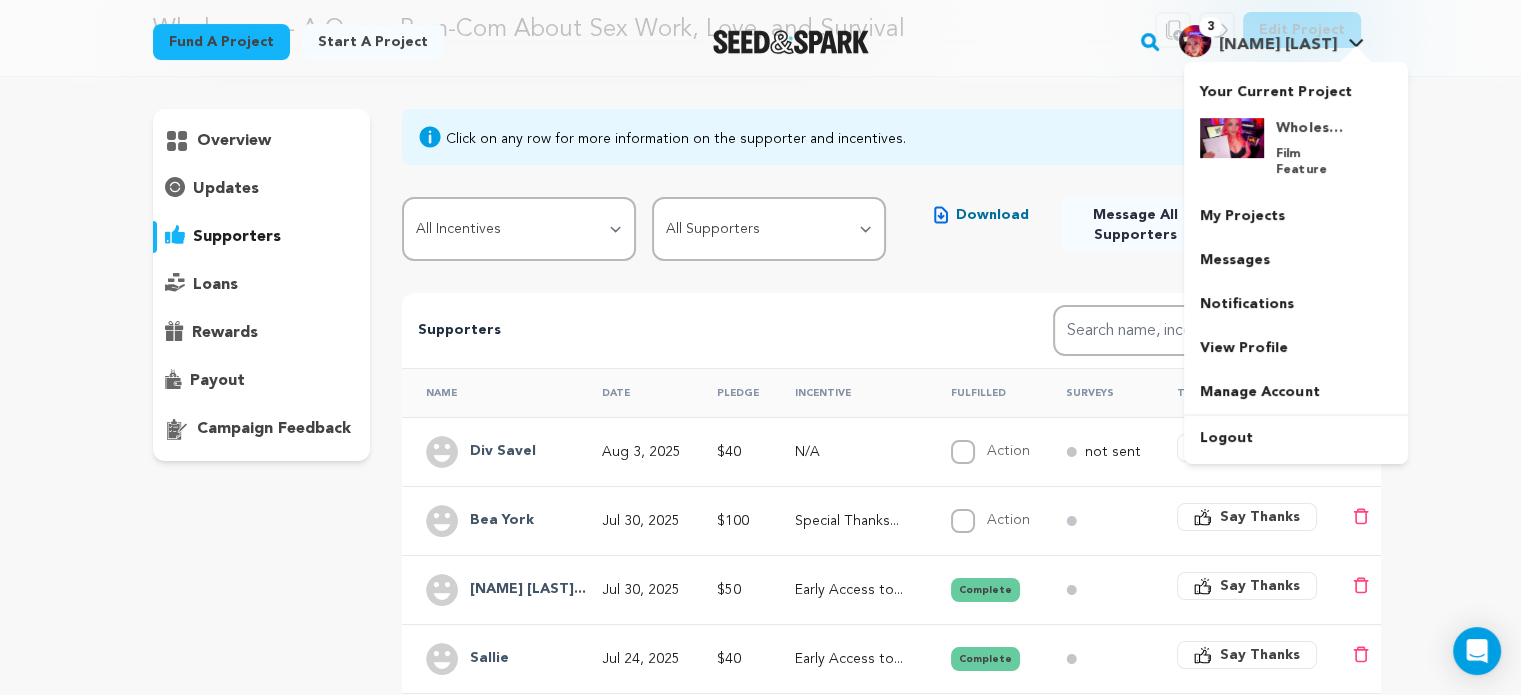 click on "[PERSON_NAME]." at bounding box center (1277, 45) 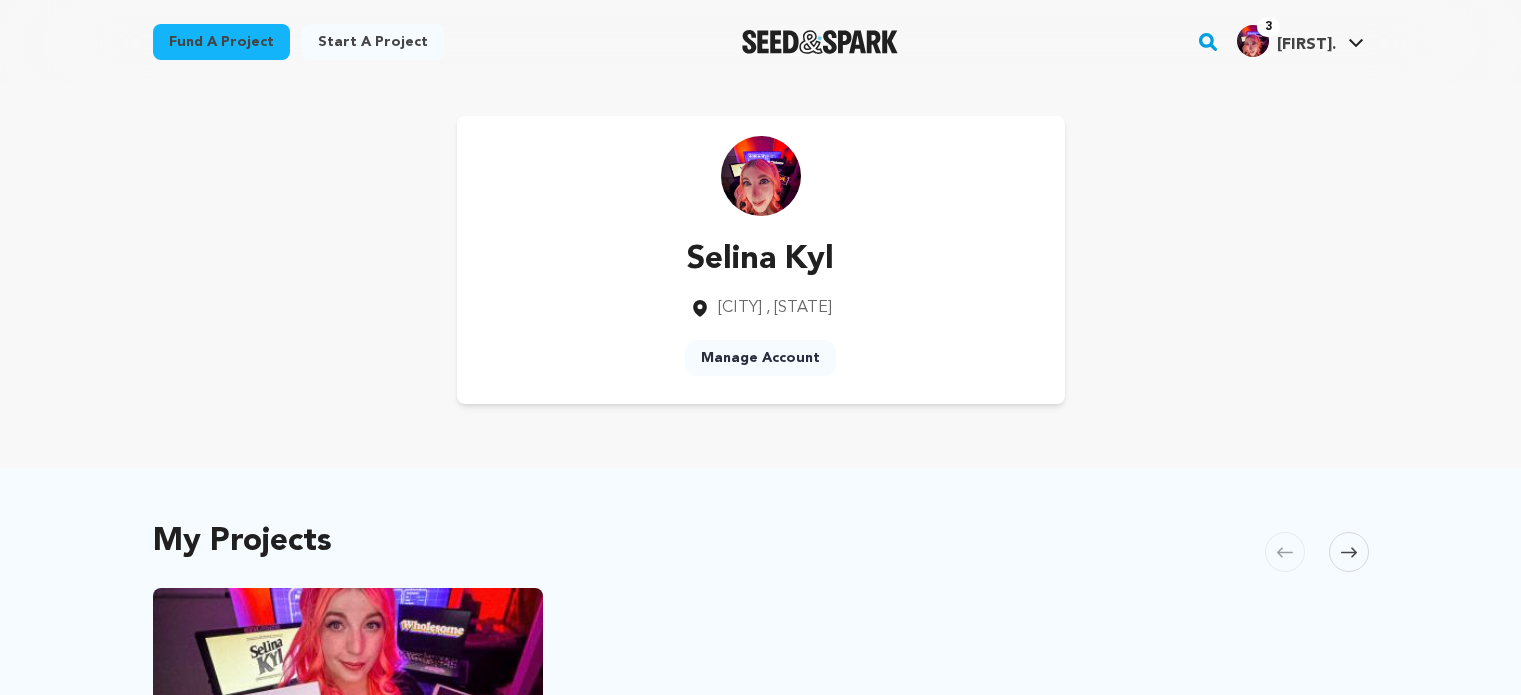 scroll, scrollTop: 0, scrollLeft: 0, axis: both 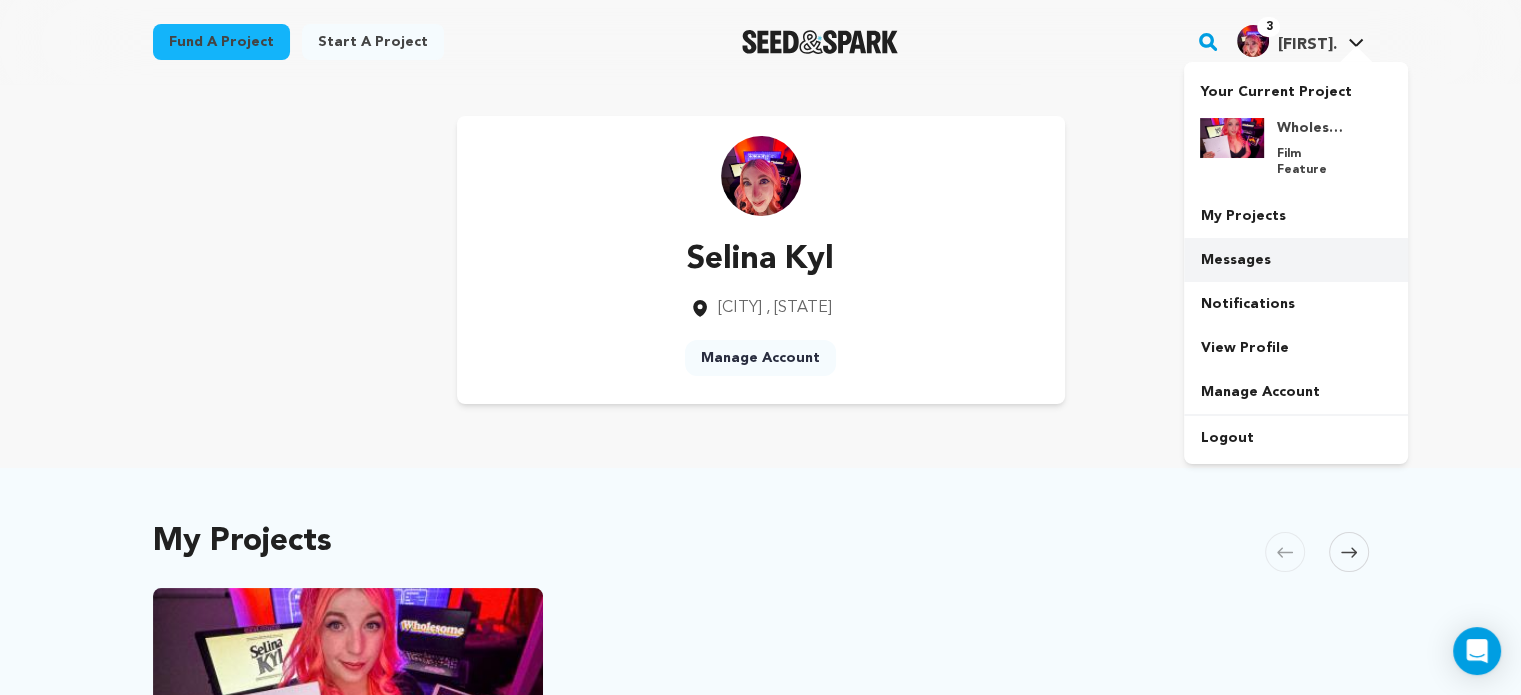 click on "Messages" at bounding box center (1296, 260) 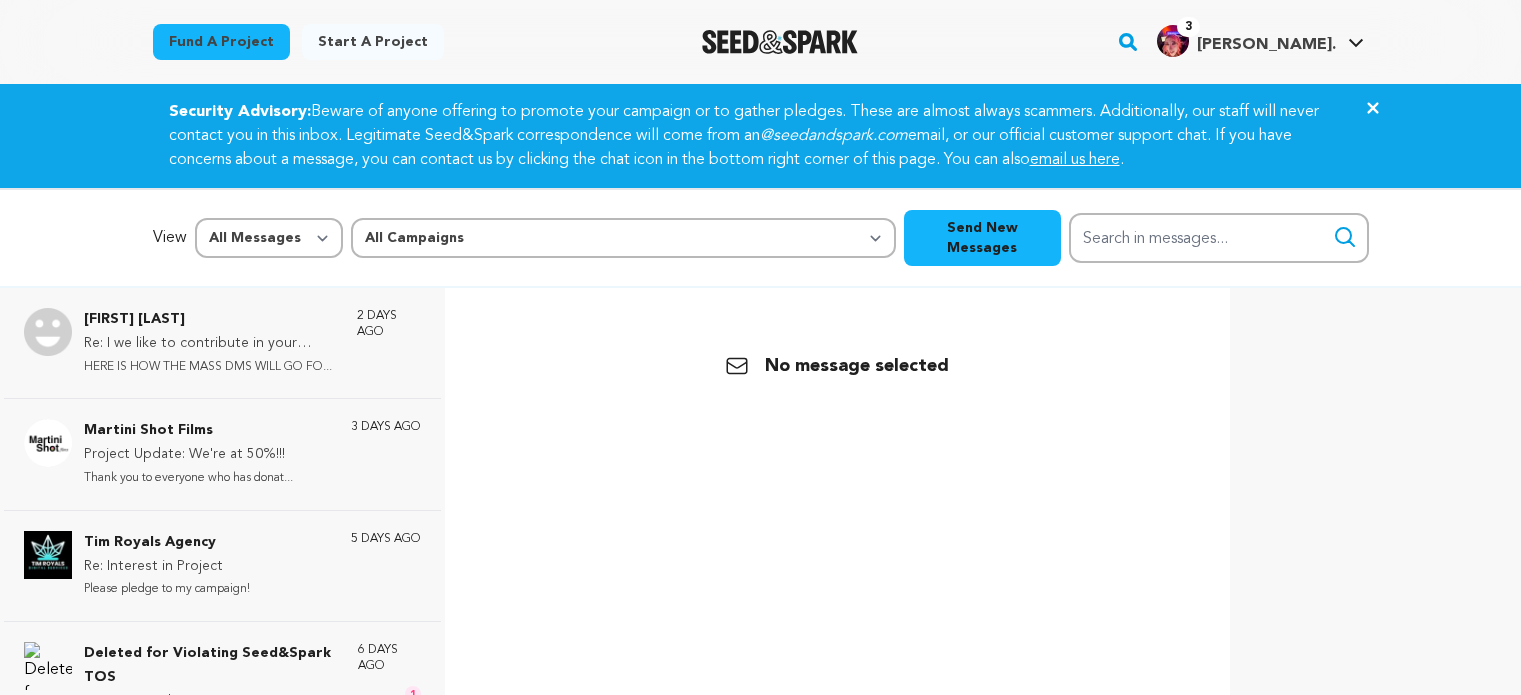 scroll, scrollTop: 0, scrollLeft: 0, axis: both 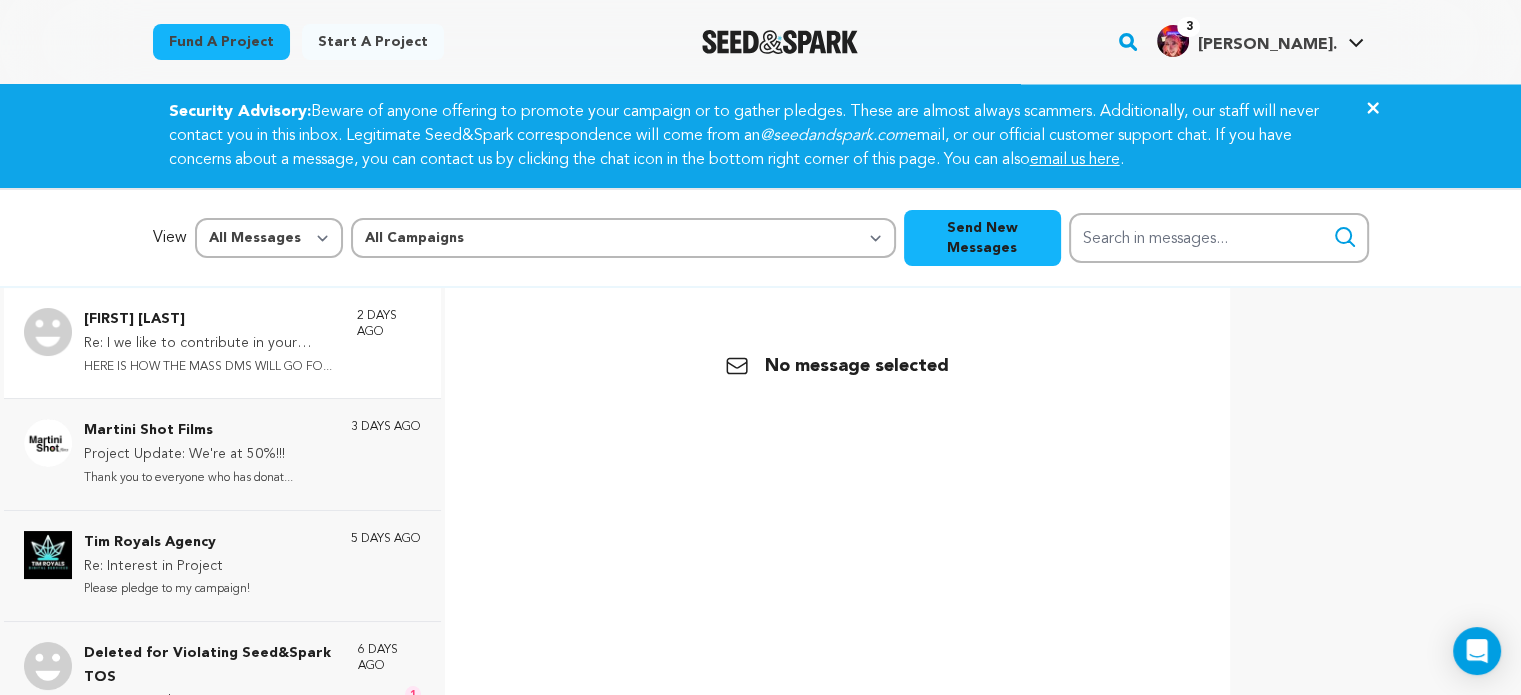 click on "HERE IS HOW THE MASS DMS WILL GO FO..." at bounding box center [210, 367] 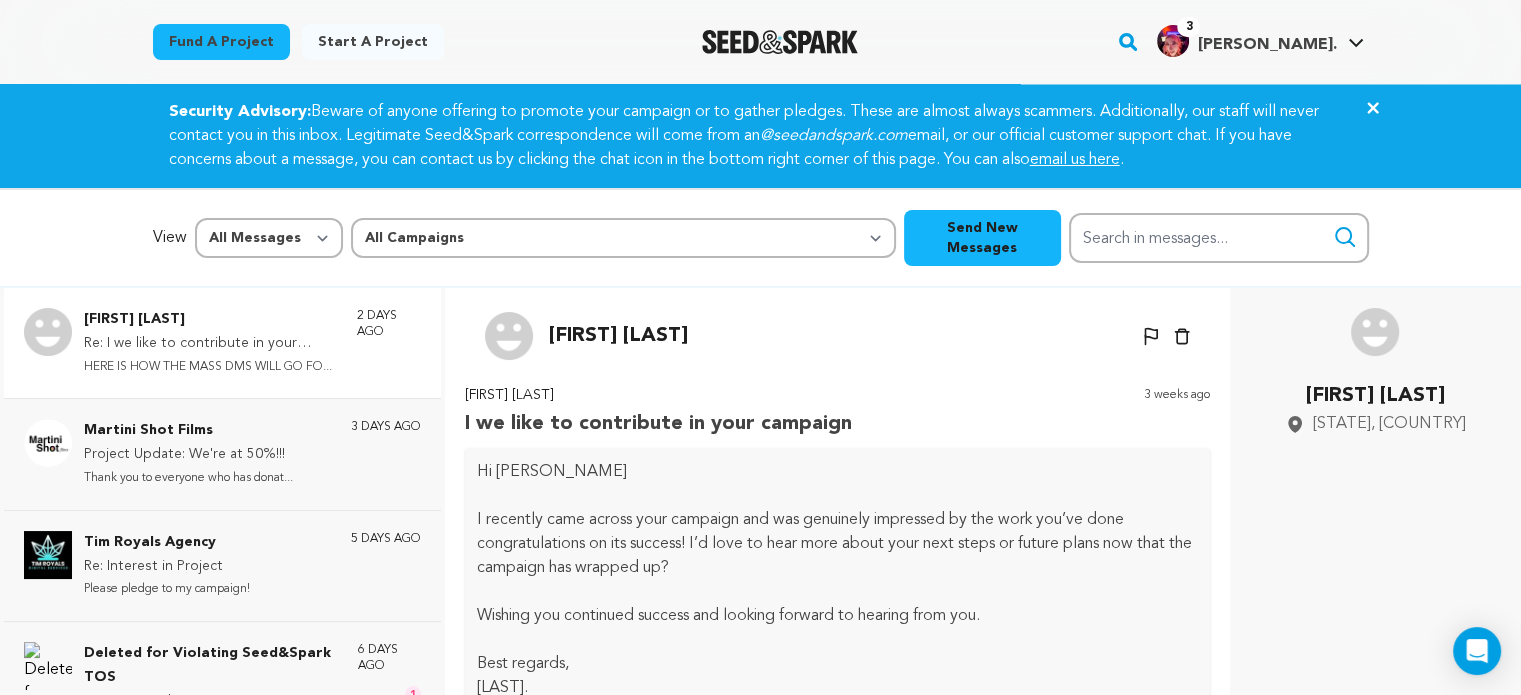 scroll, scrollTop: 422, scrollLeft: 0, axis: vertical 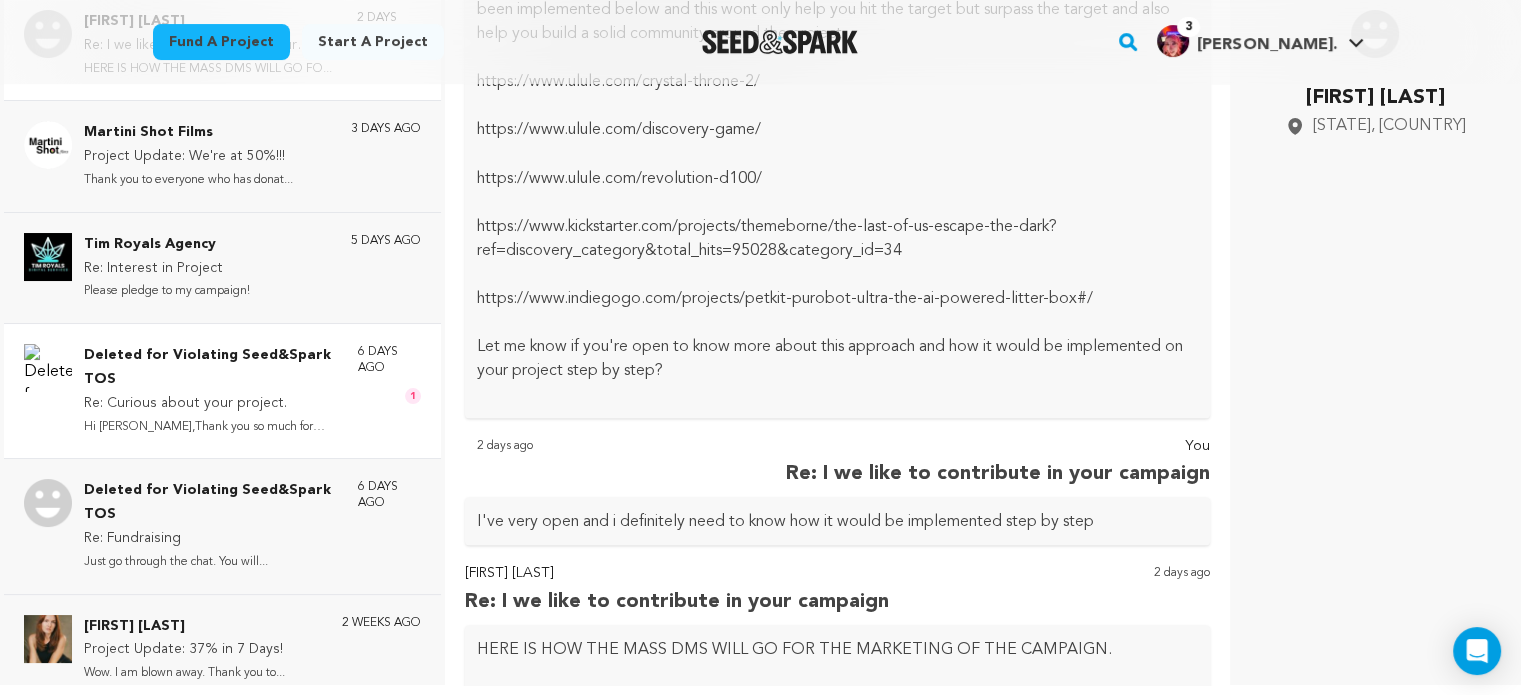 click on "Deleted for Violating Seed&Spark TOS
Re: Curious about your project.
Hi Selina,Thank you so much for you...
6 days ago
1" at bounding box center (252, 391) 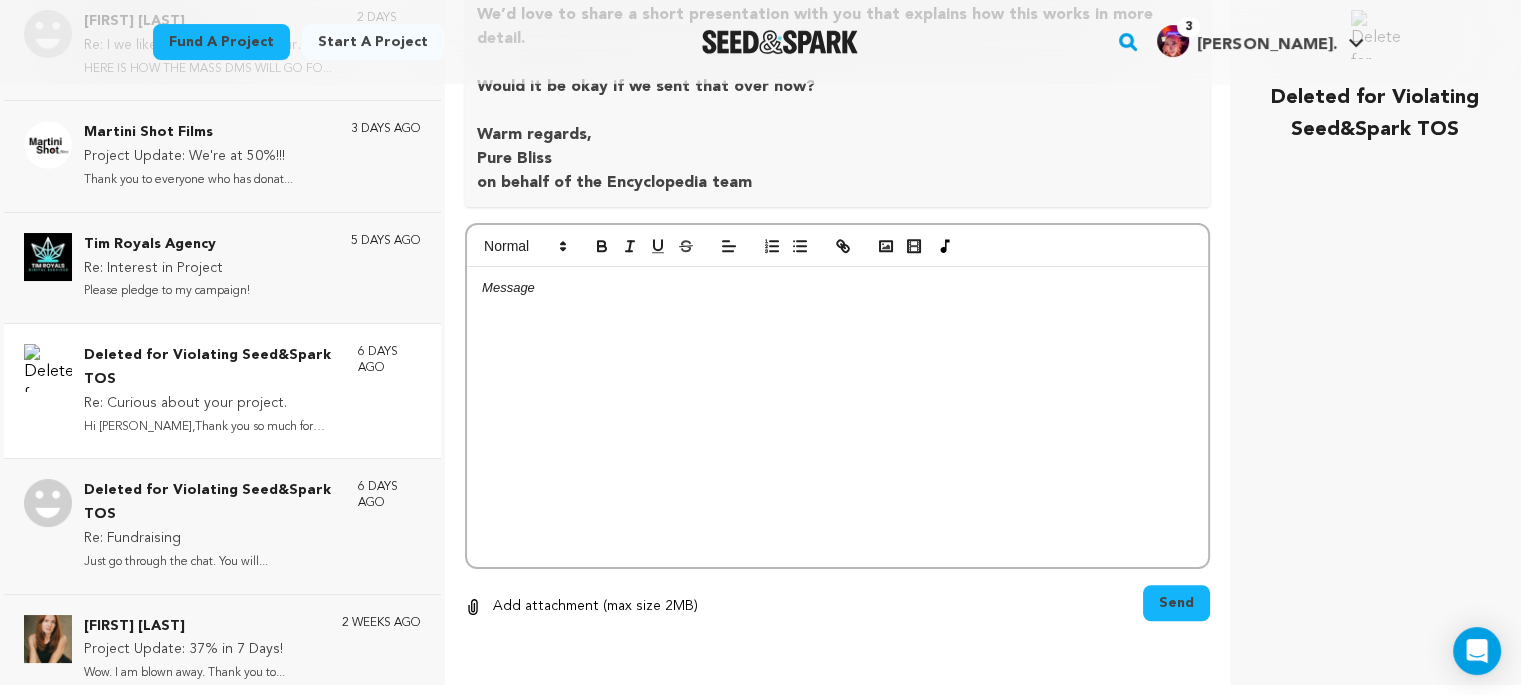 scroll, scrollTop: 1280, scrollLeft: 0, axis: vertical 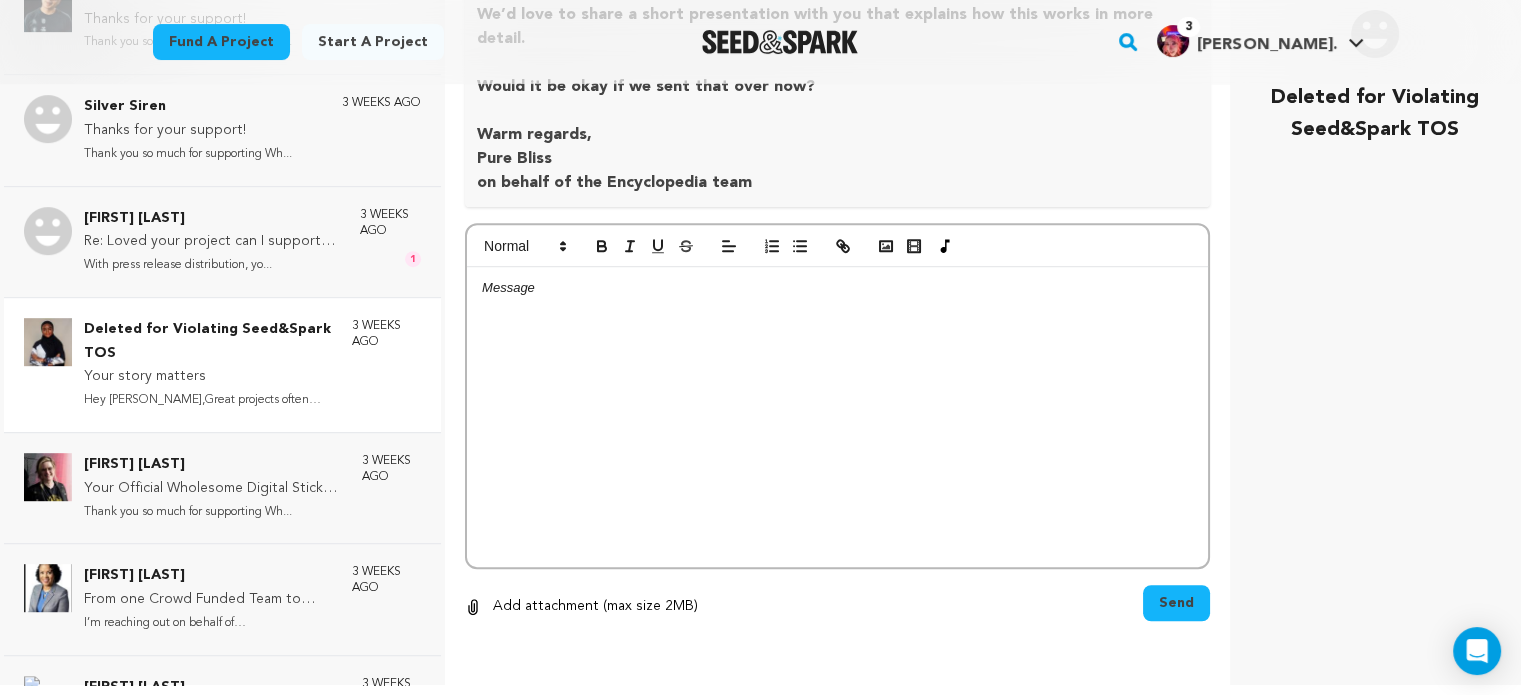 click on "Deleted for Violating Seed&Spark TOS" at bounding box center [208, 342] 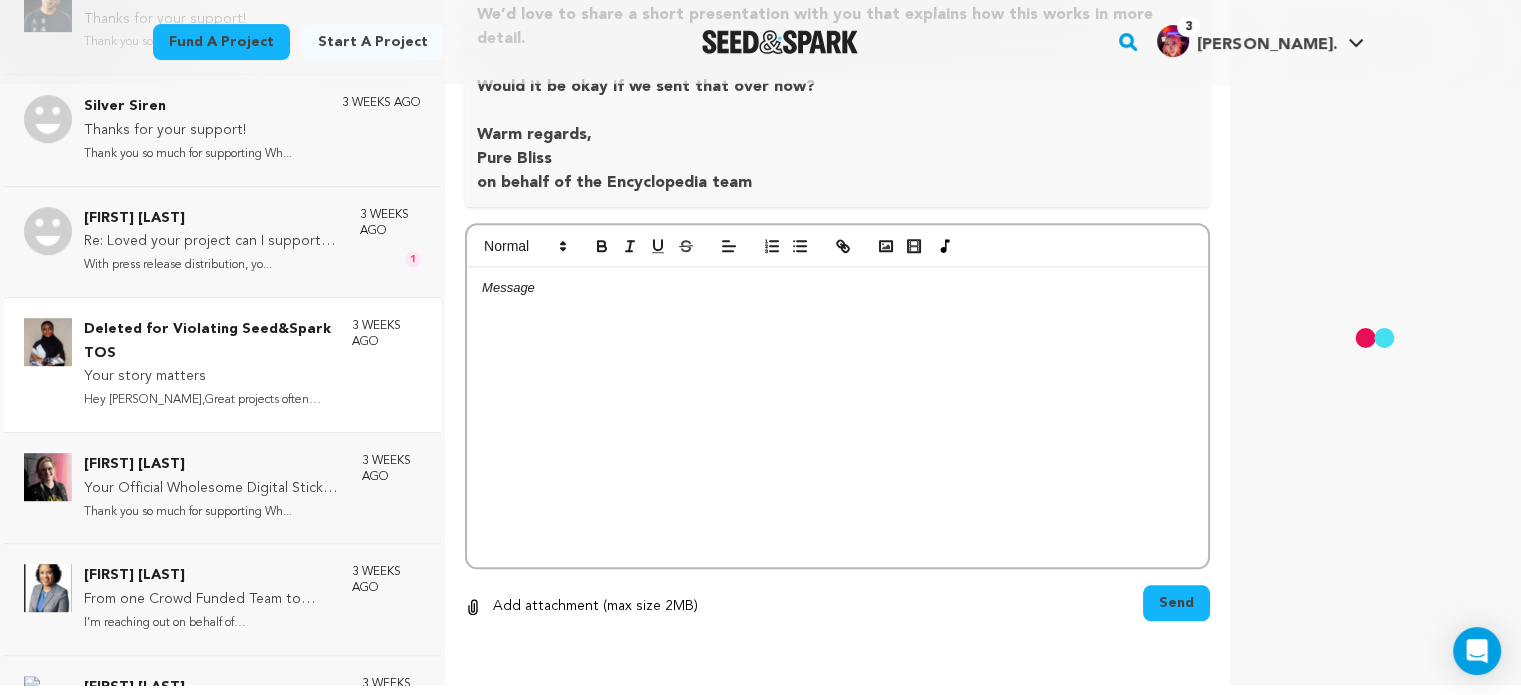 scroll, scrollTop: 62, scrollLeft: 0, axis: vertical 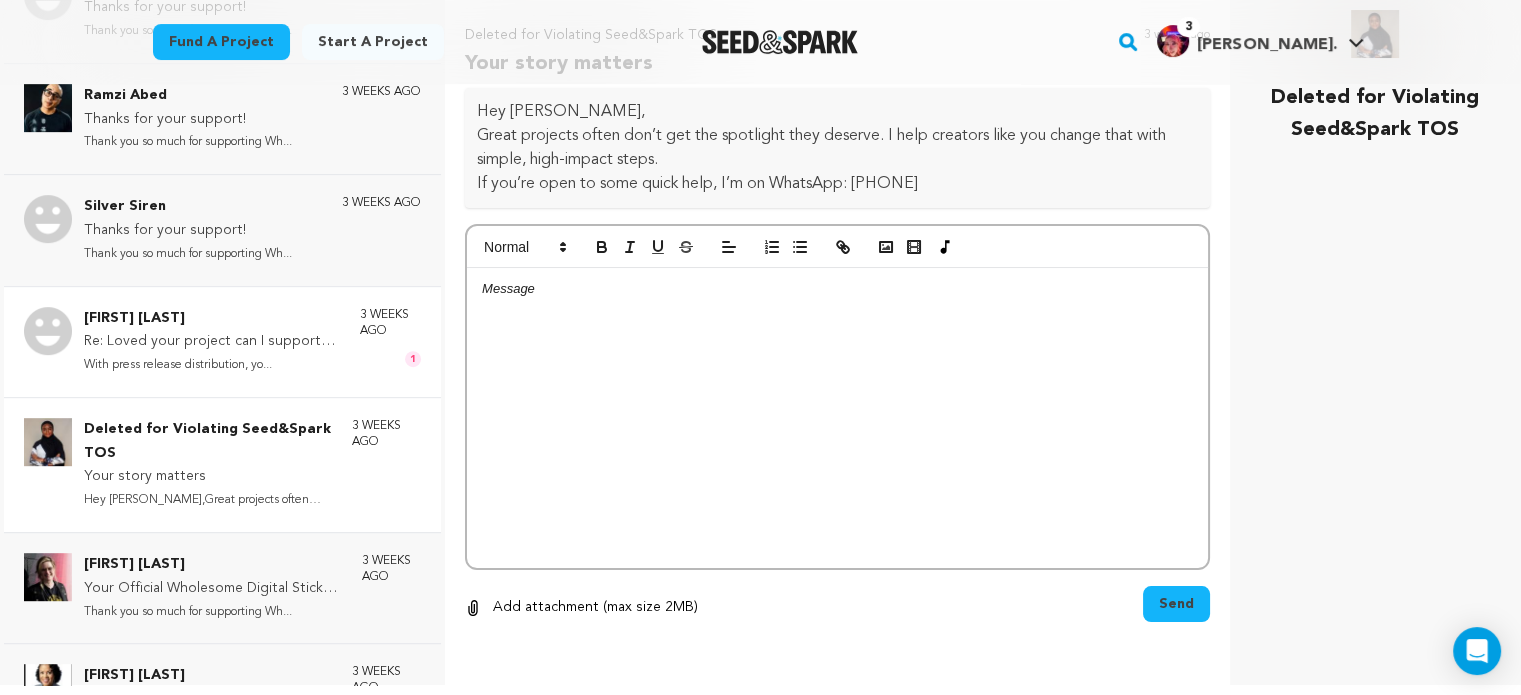 click on "With press release distribution, yo..." at bounding box center [212, 365] 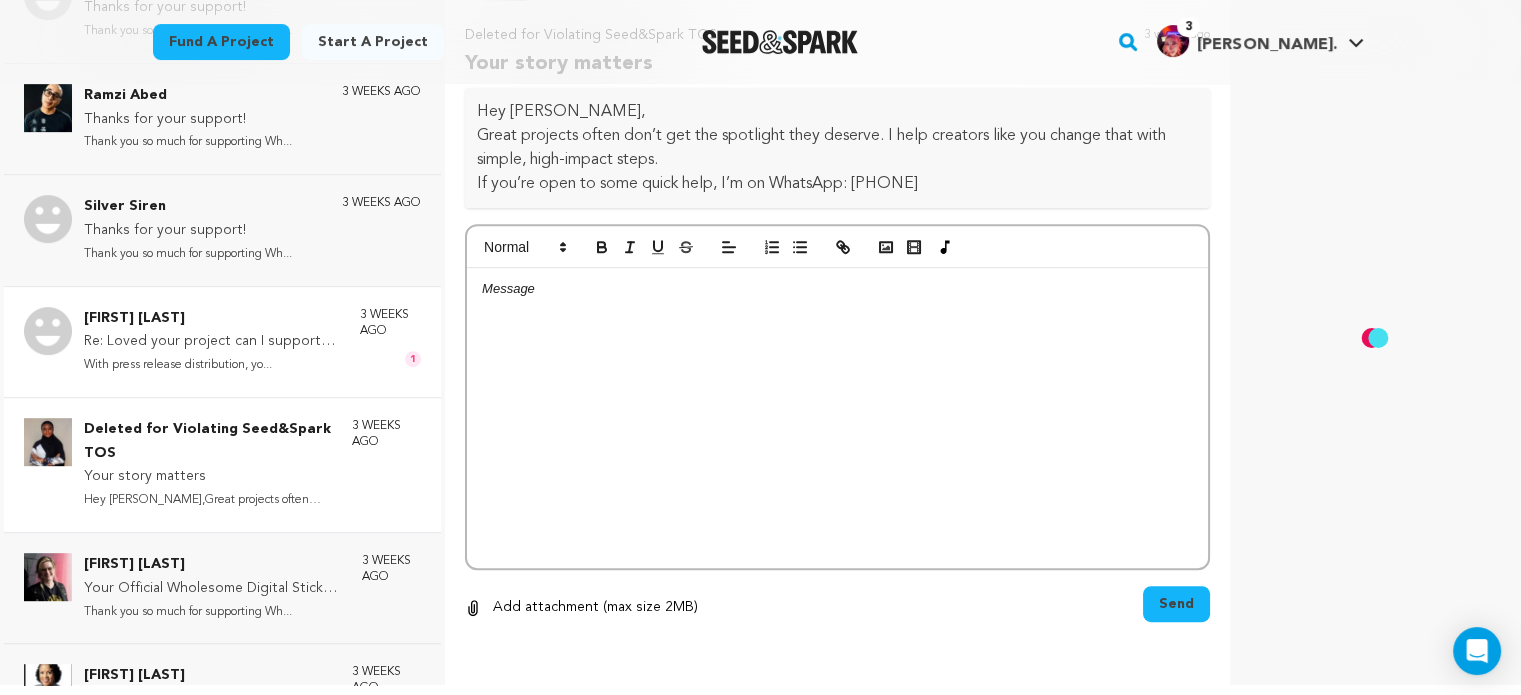 scroll, scrollTop: 1260, scrollLeft: 0, axis: vertical 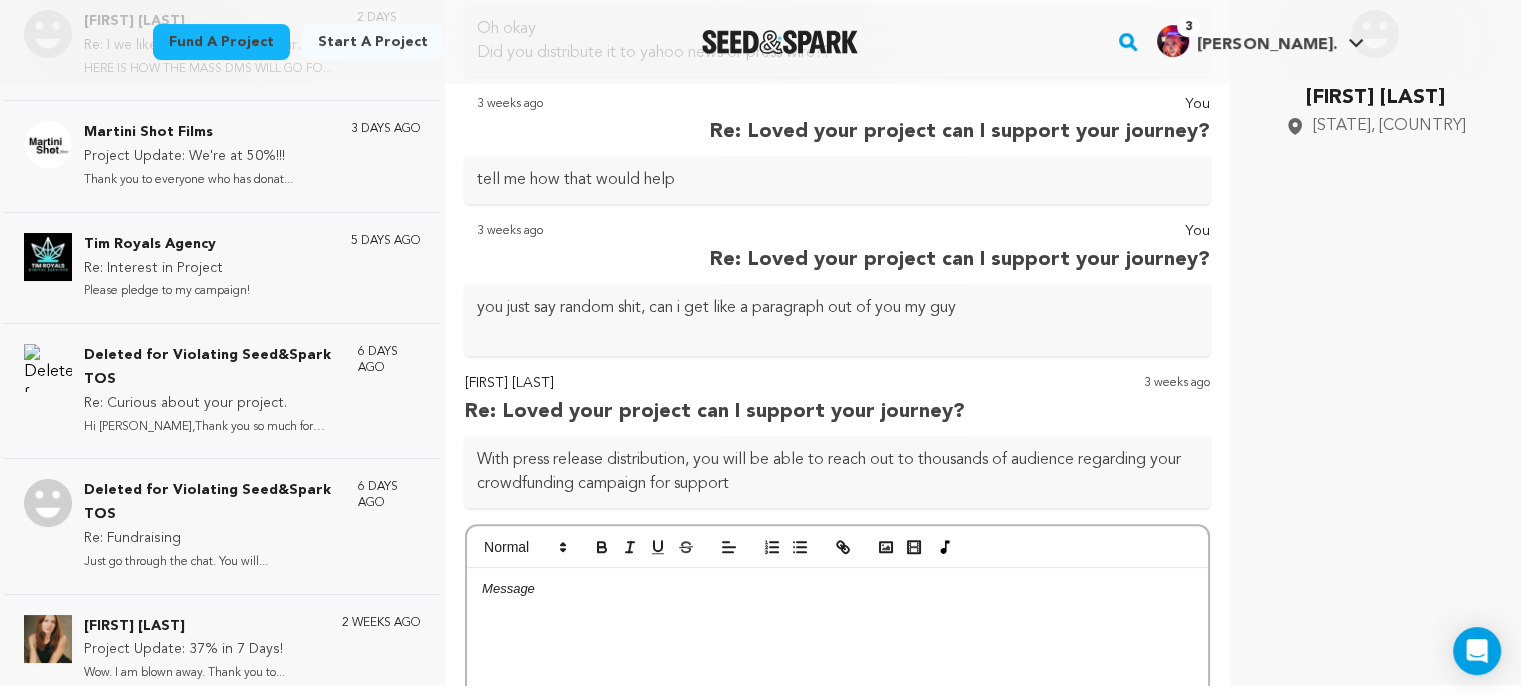 click on "3
Selina K." at bounding box center [1246, 41] 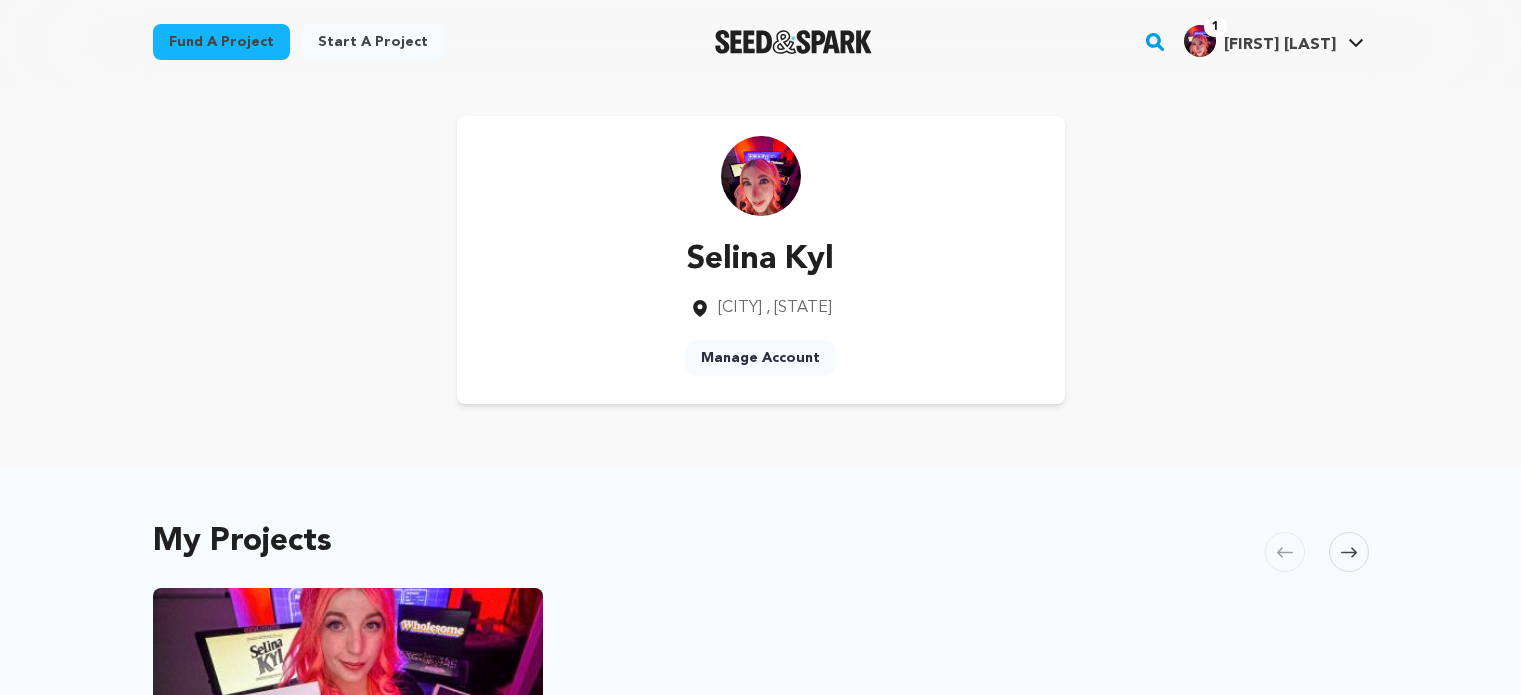 scroll, scrollTop: 0, scrollLeft: 0, axis: both 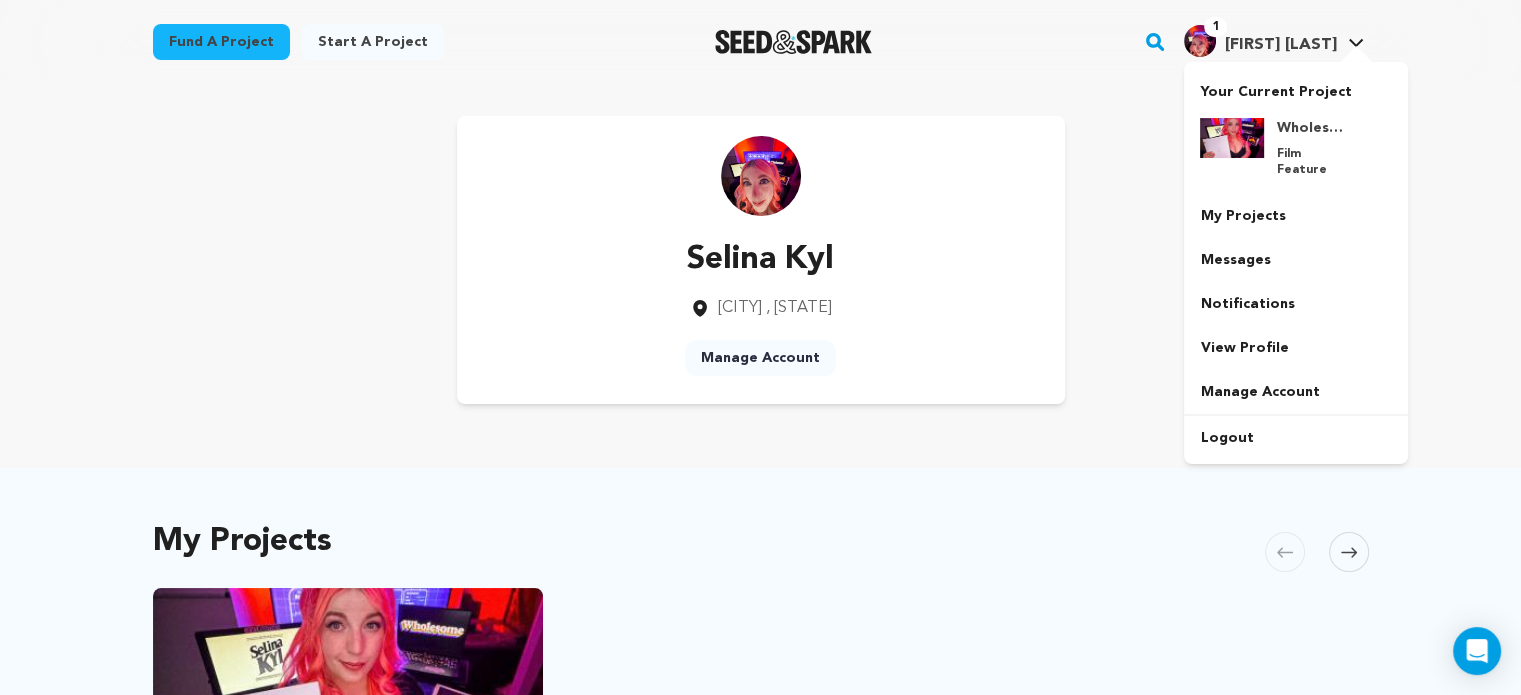 click on "1" at bounding box center [1215, 27] 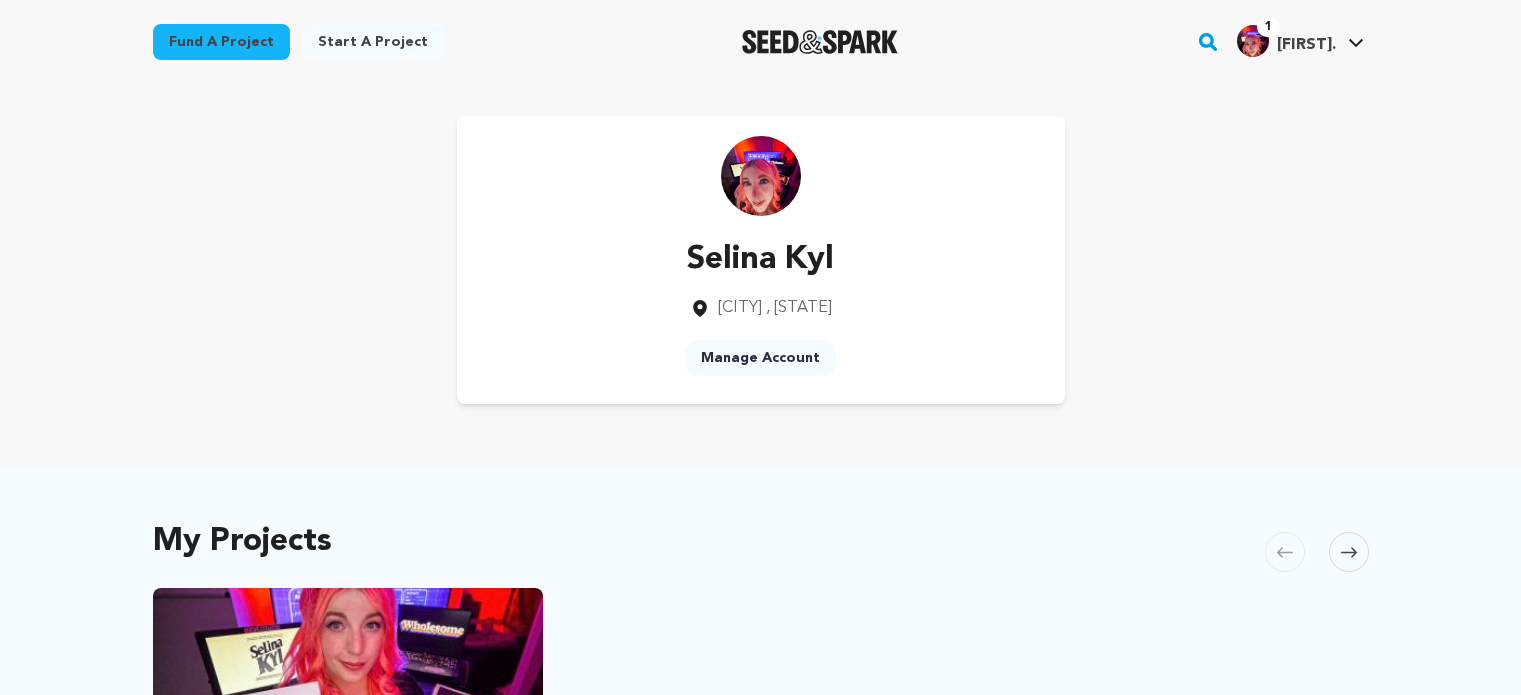 scroll, scrollTop: 0, scrollLeft: 0, axis: both 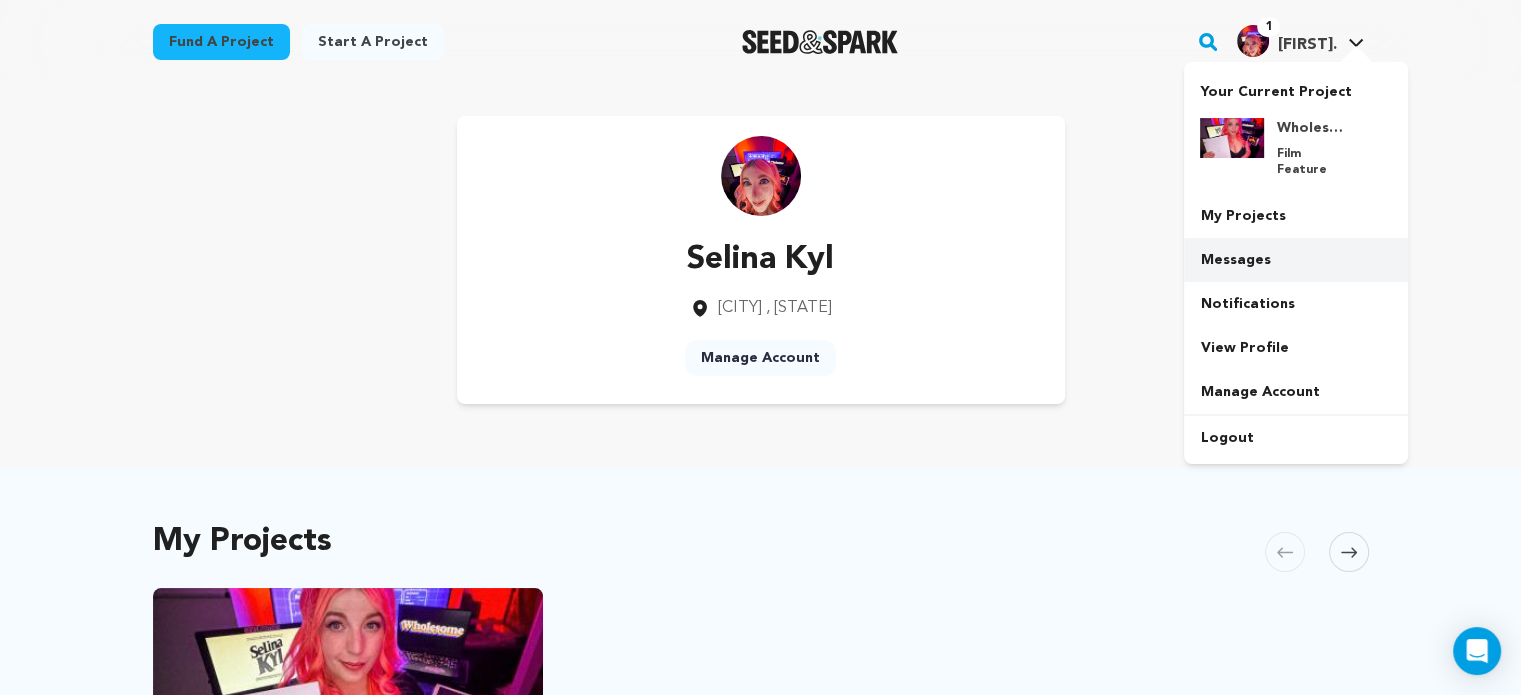 click on "Messages" at bounding box center (1296, 260) 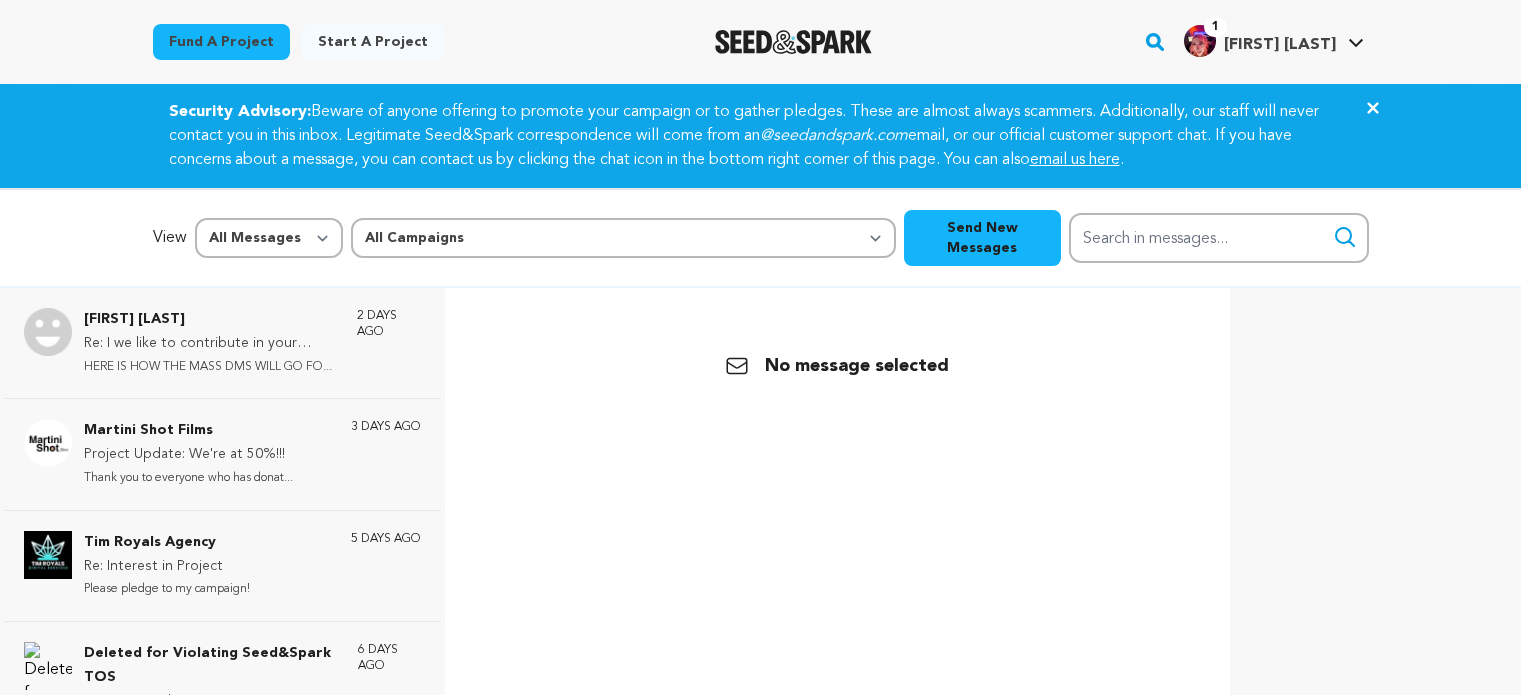 scroll, scrollTop: 0, scrollLeft: 0, axis: both 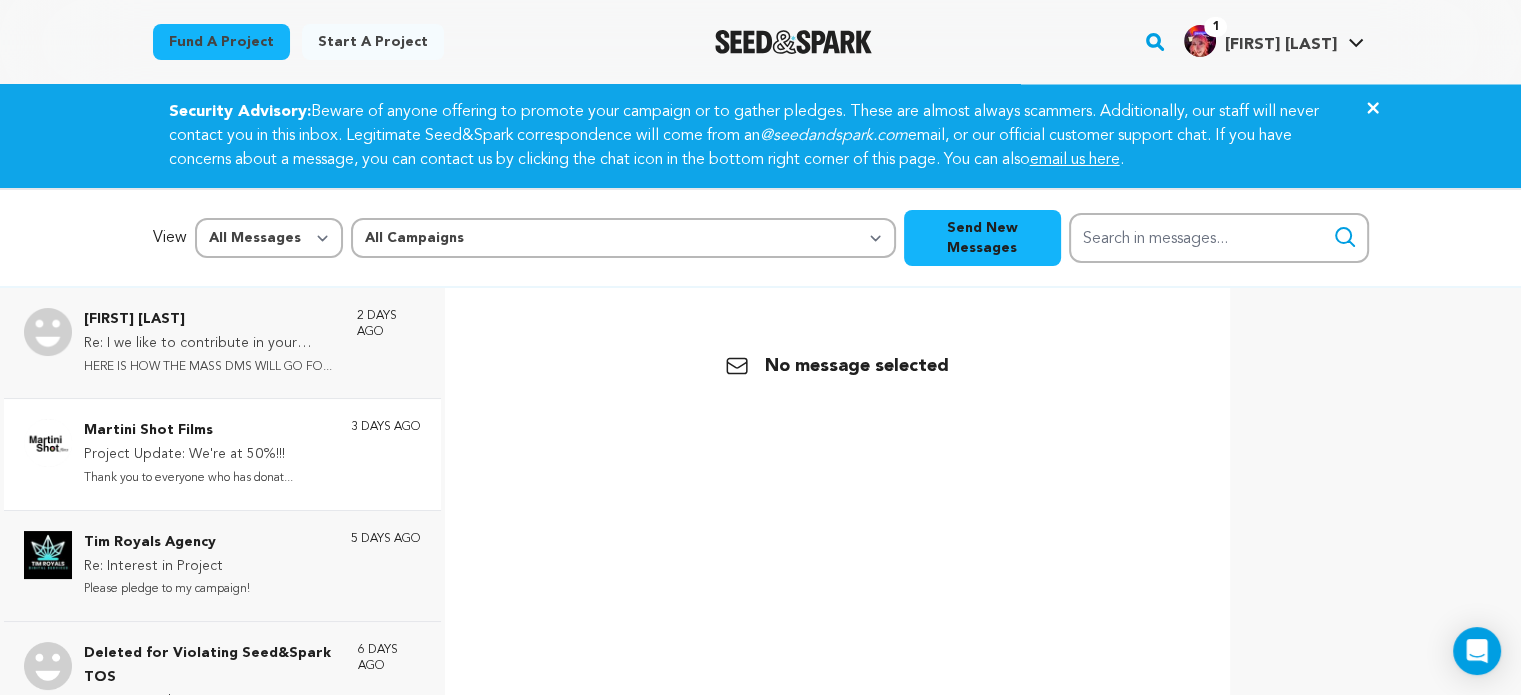 click on "[COMPANY]
Project Update:
We're at 50%!!!
Thank you to everyone who has donat...
3 days ago" at bounding box center (222, 453) 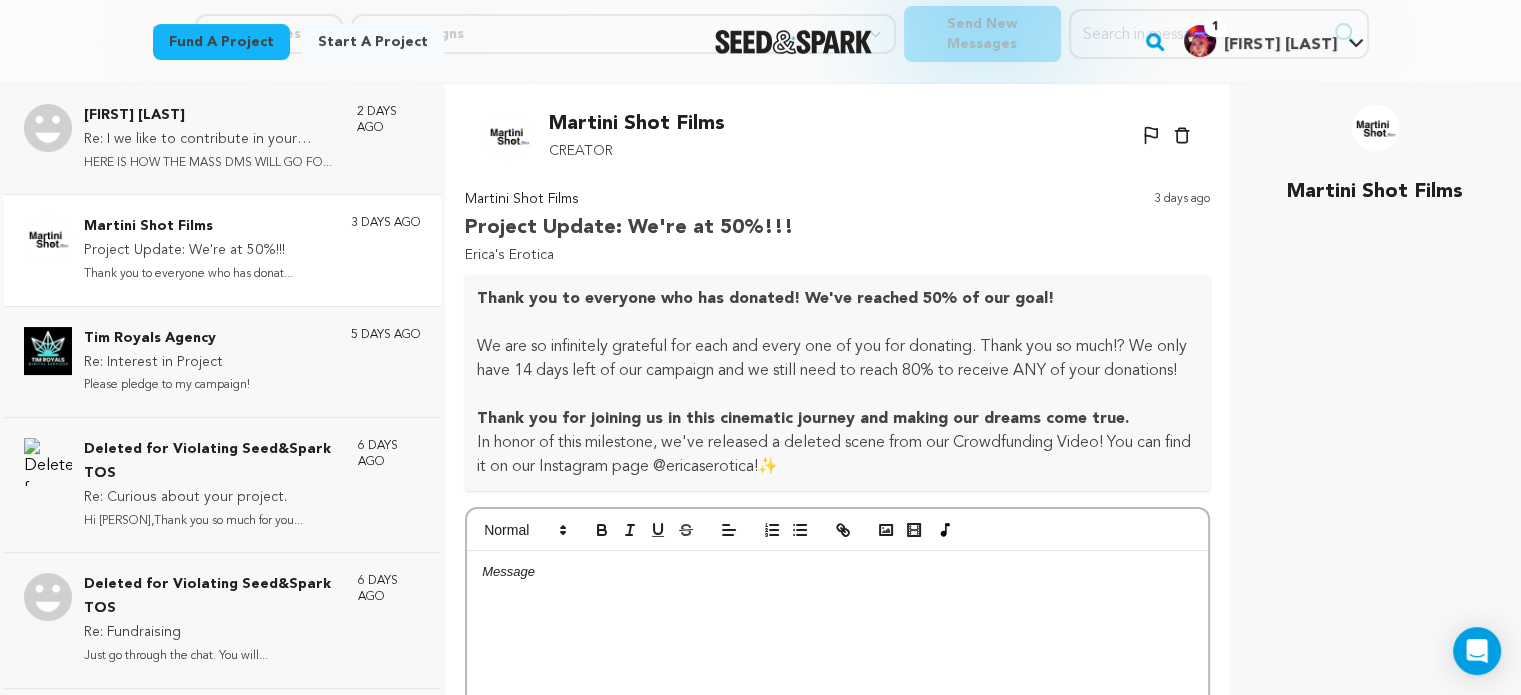 scroll, scrollTop: 198, scrollLeft: 0, axis: vertical 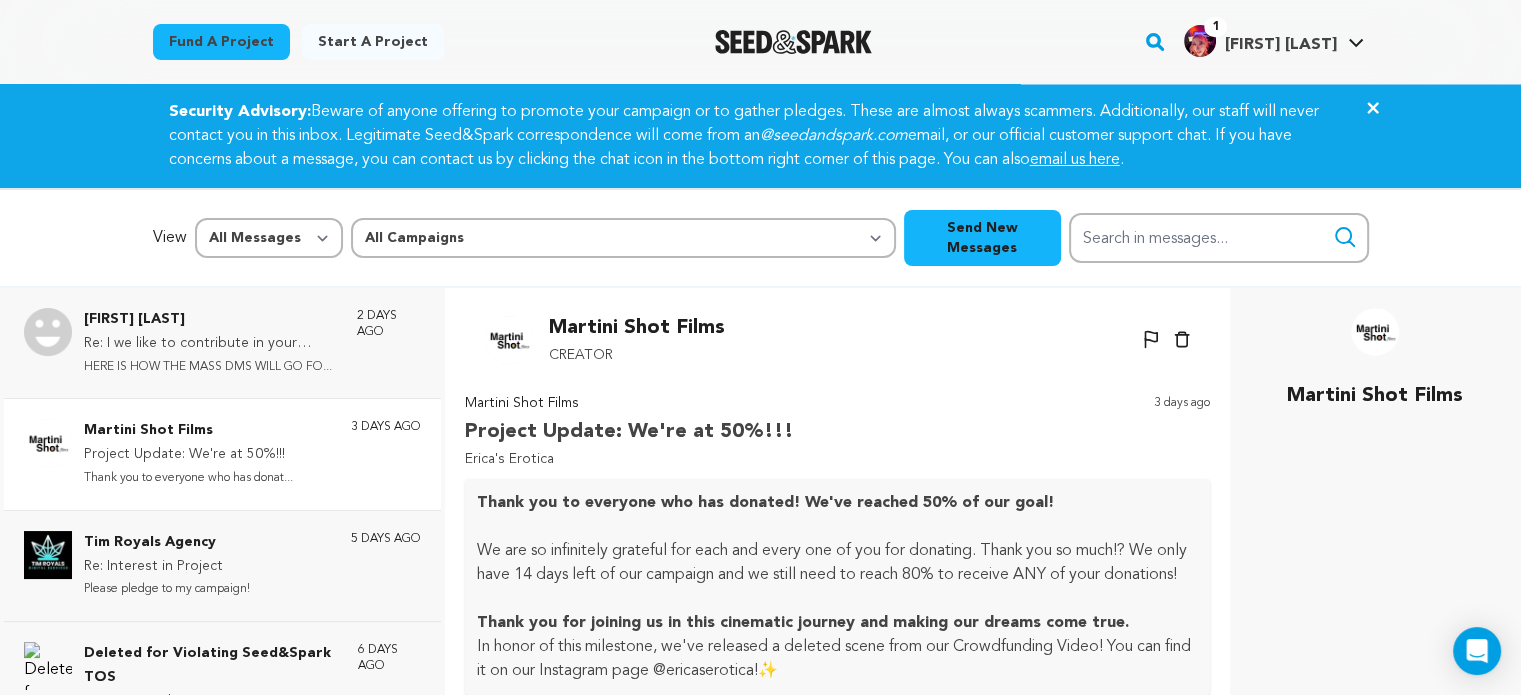 click at bounding box center [509, 340] 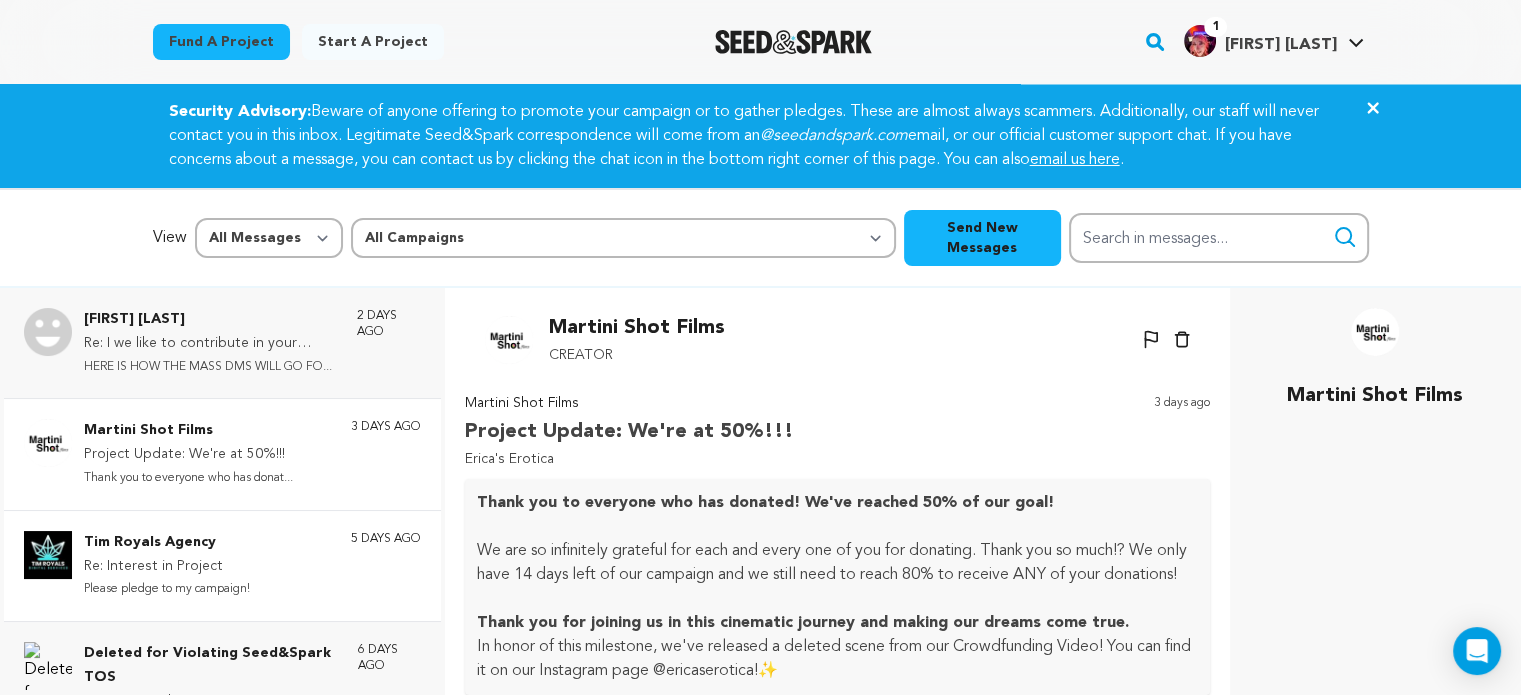click on "Please pledge to my campaign!" at bounding box center [167, 589] 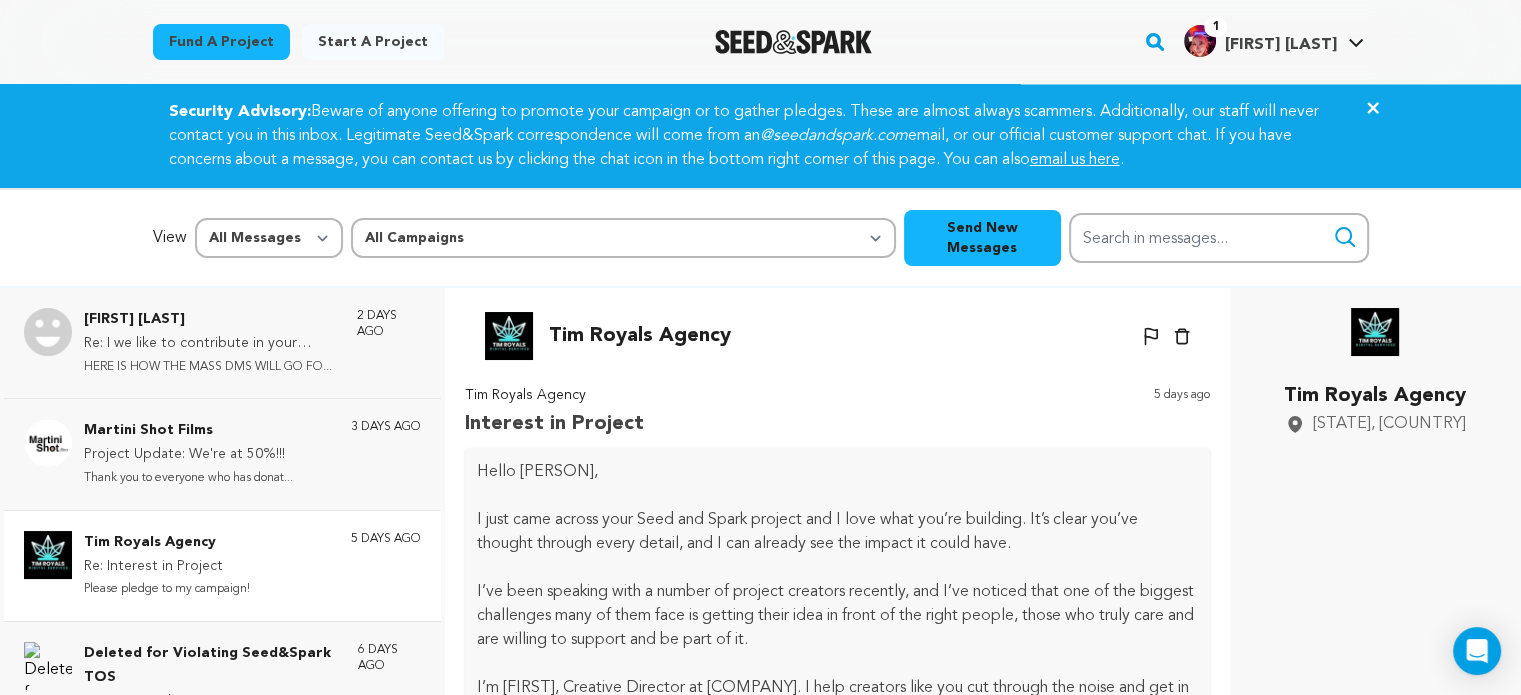 scroll, scrollTop: 144, scrollLeft: 0, axis: vertical 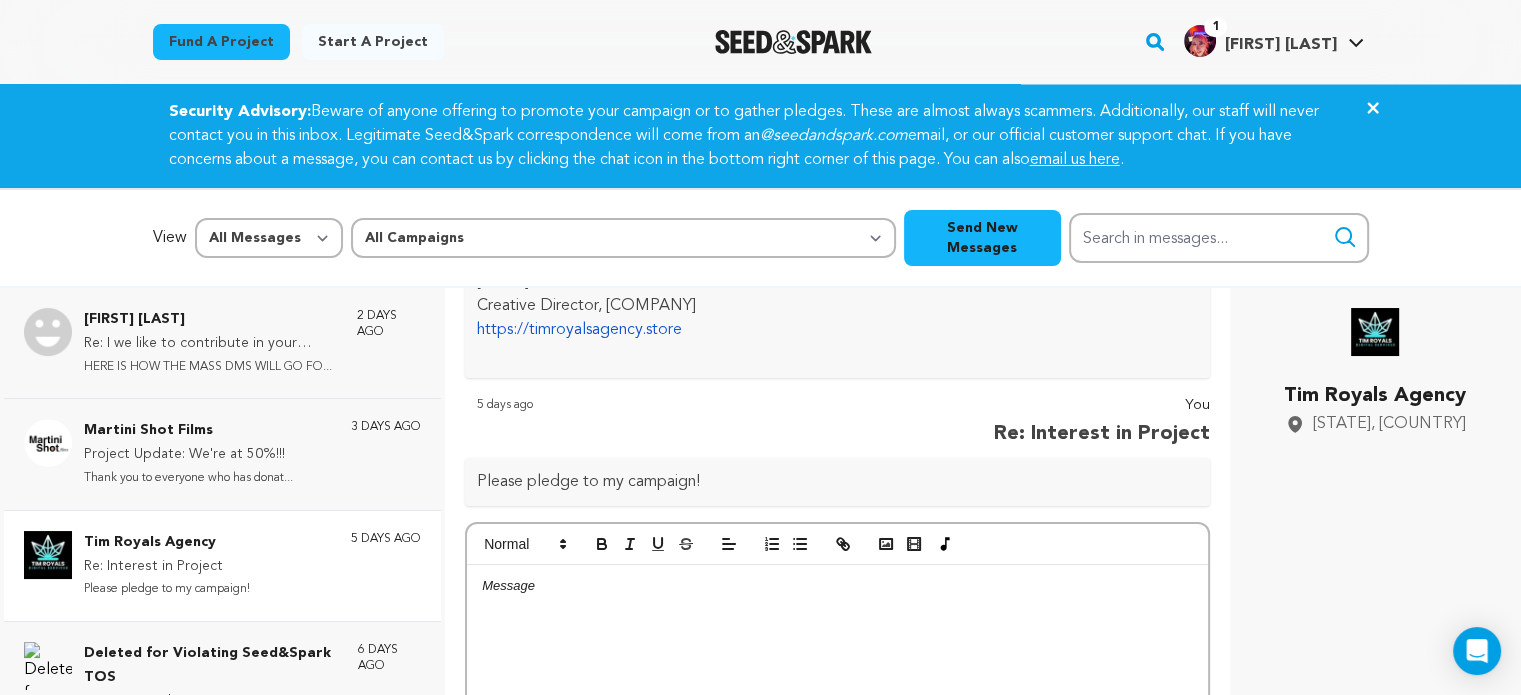 drag, startPoint x: 1337, startPoint y: 391, endPoint x: 979, endPoint y: 334, distance: 362.5093 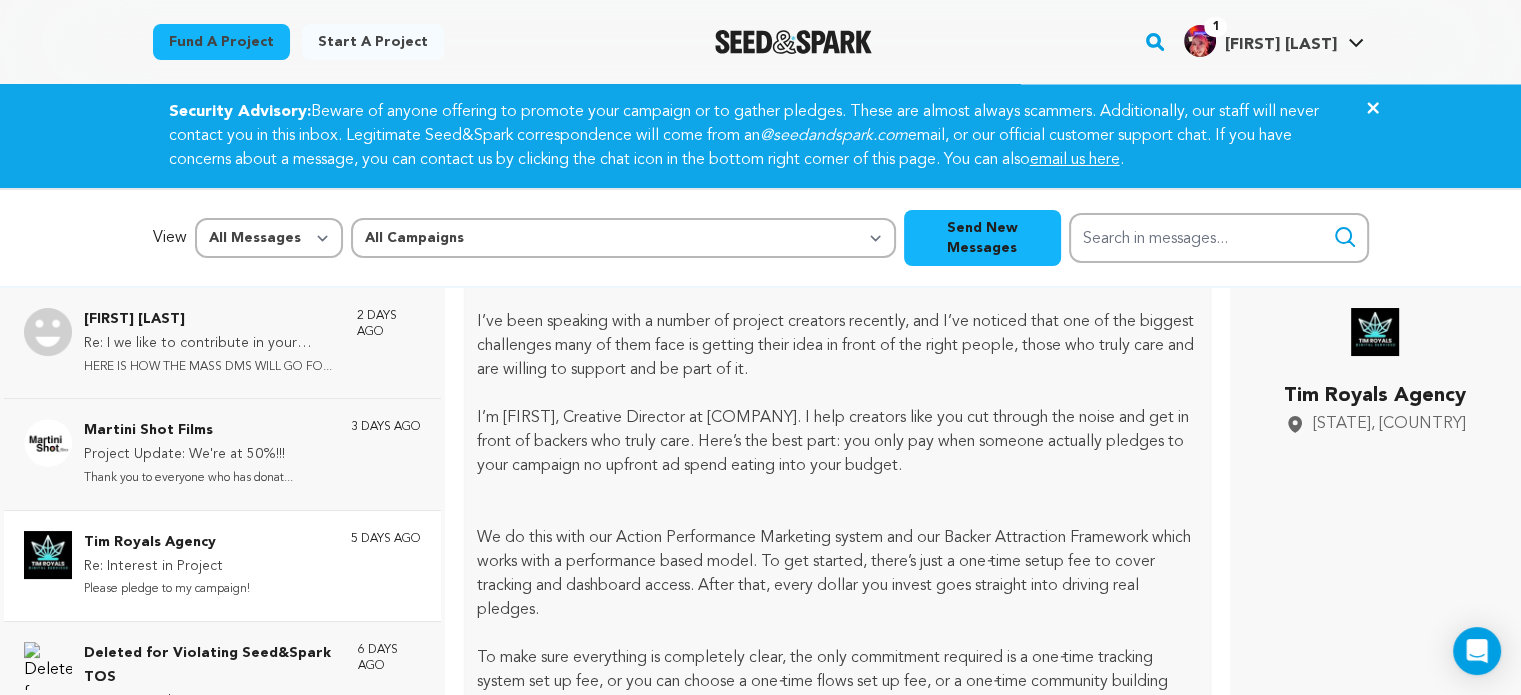 scroll, scrollTop: 0, scrollLeft: 0, axis: both 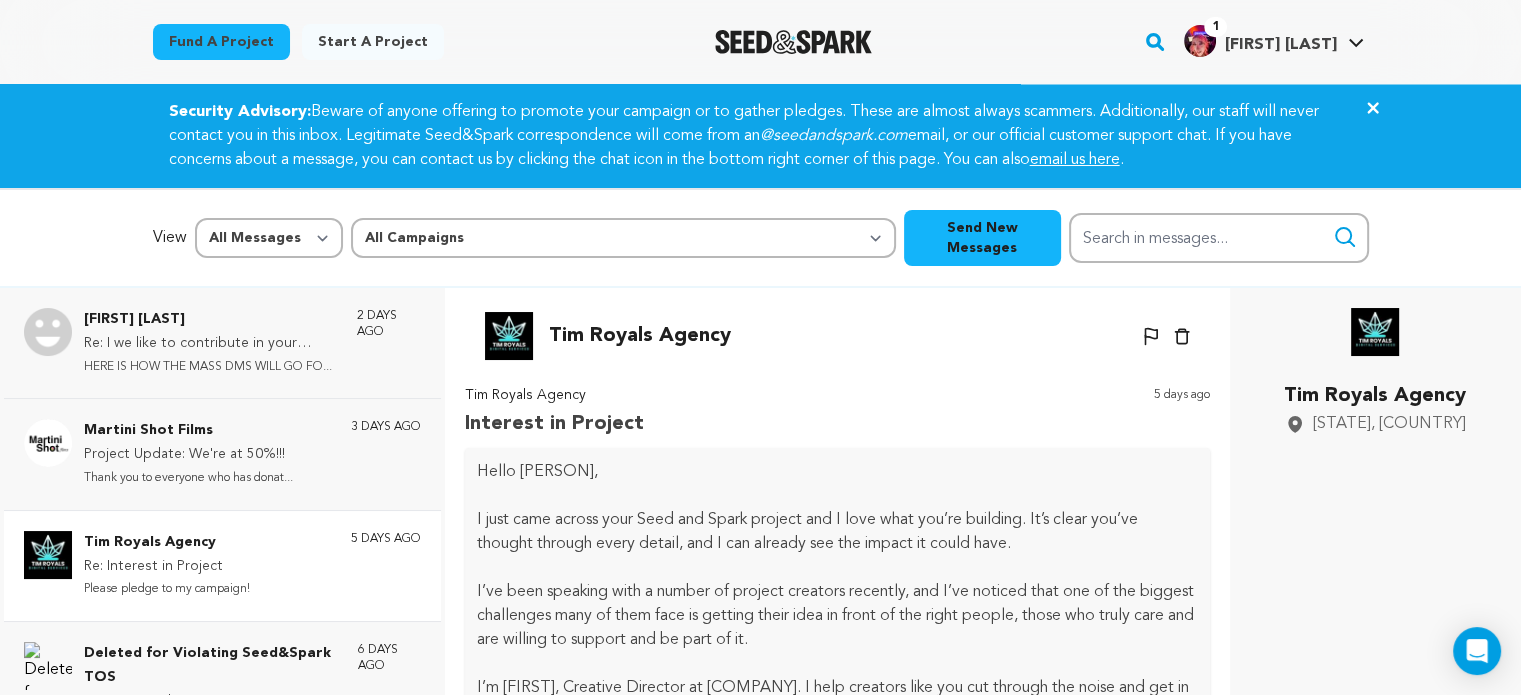 drag, startPoint x: 489, startPoint y: 335, endPoint x: 505, endPoint y: 345, distance: 18.867962 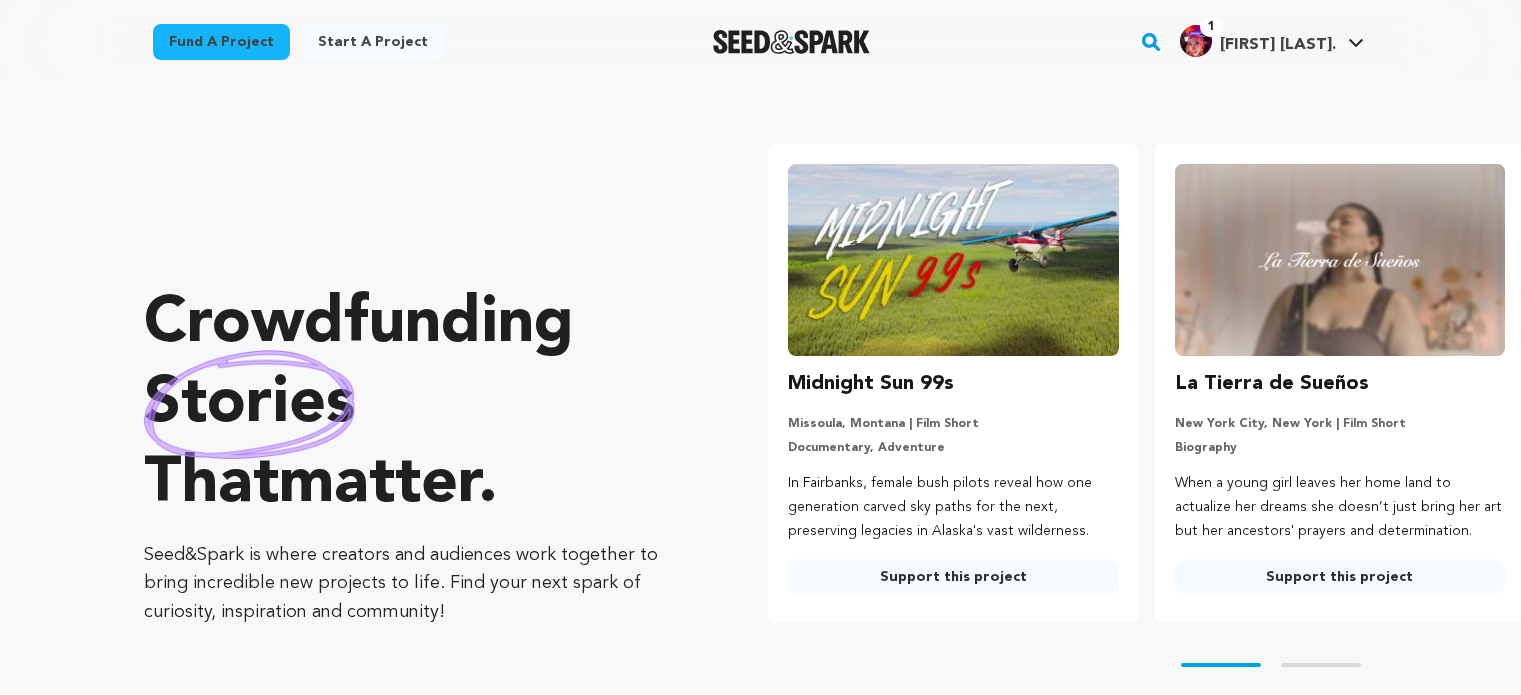 scroll, scrollTop: 0, scrollLeft: 0, axis: both 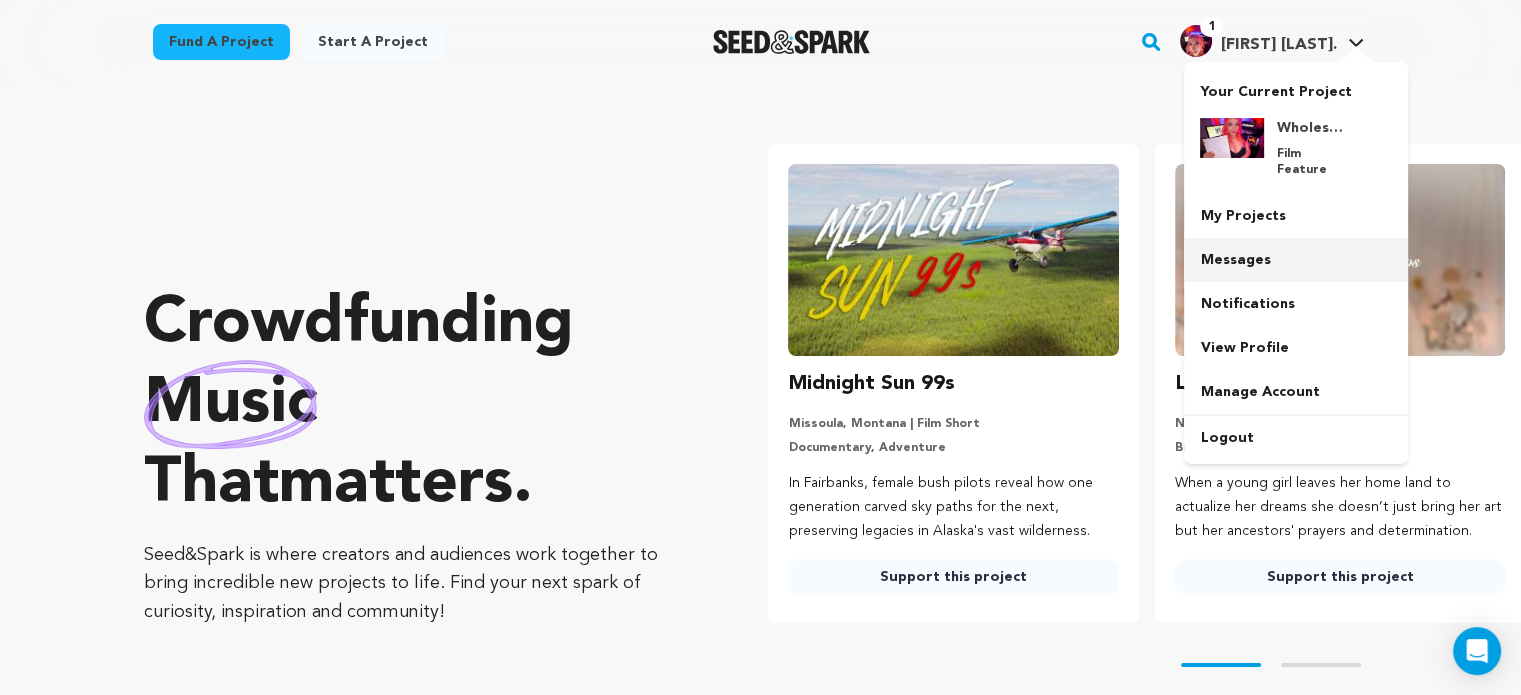 click on "Messages" at bounding box center (1296, 260) 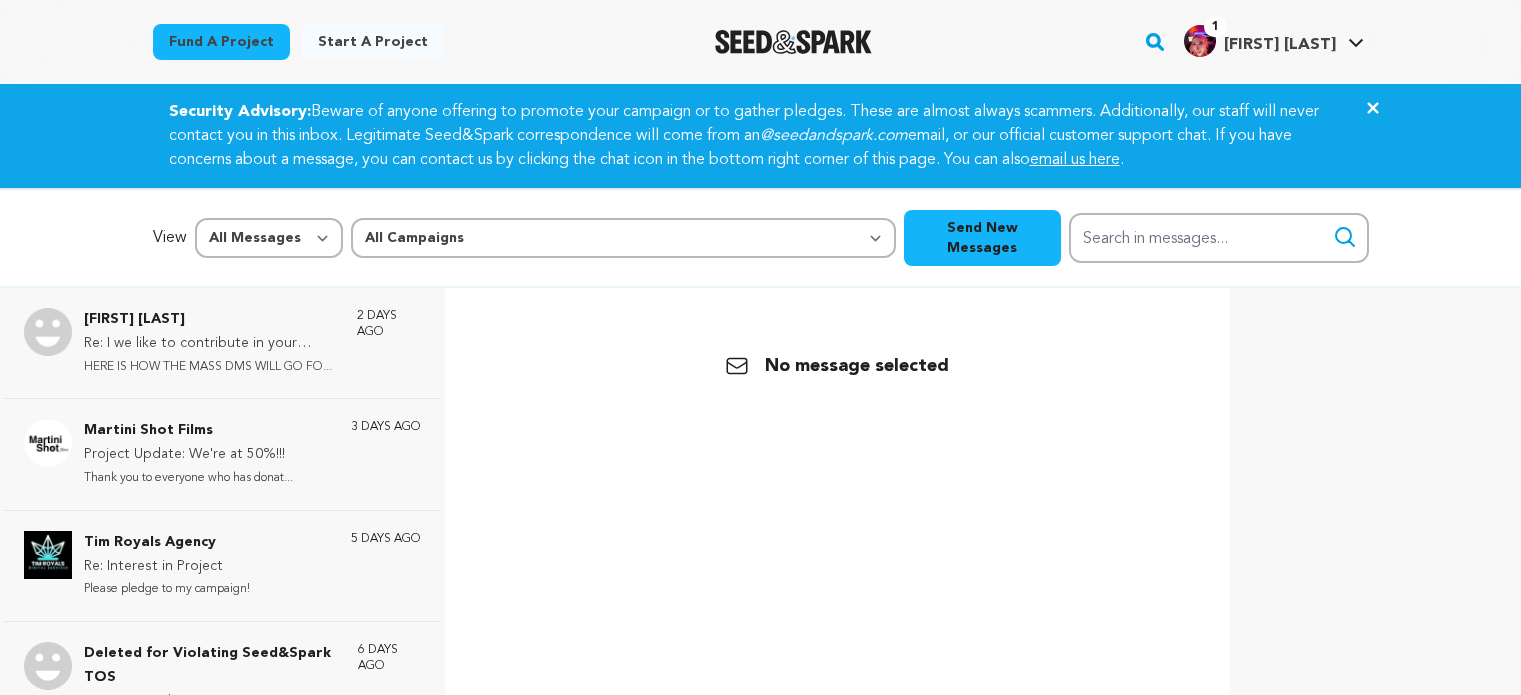 scroll, scrollTop: 0, scrollLeft: 0, axis: both 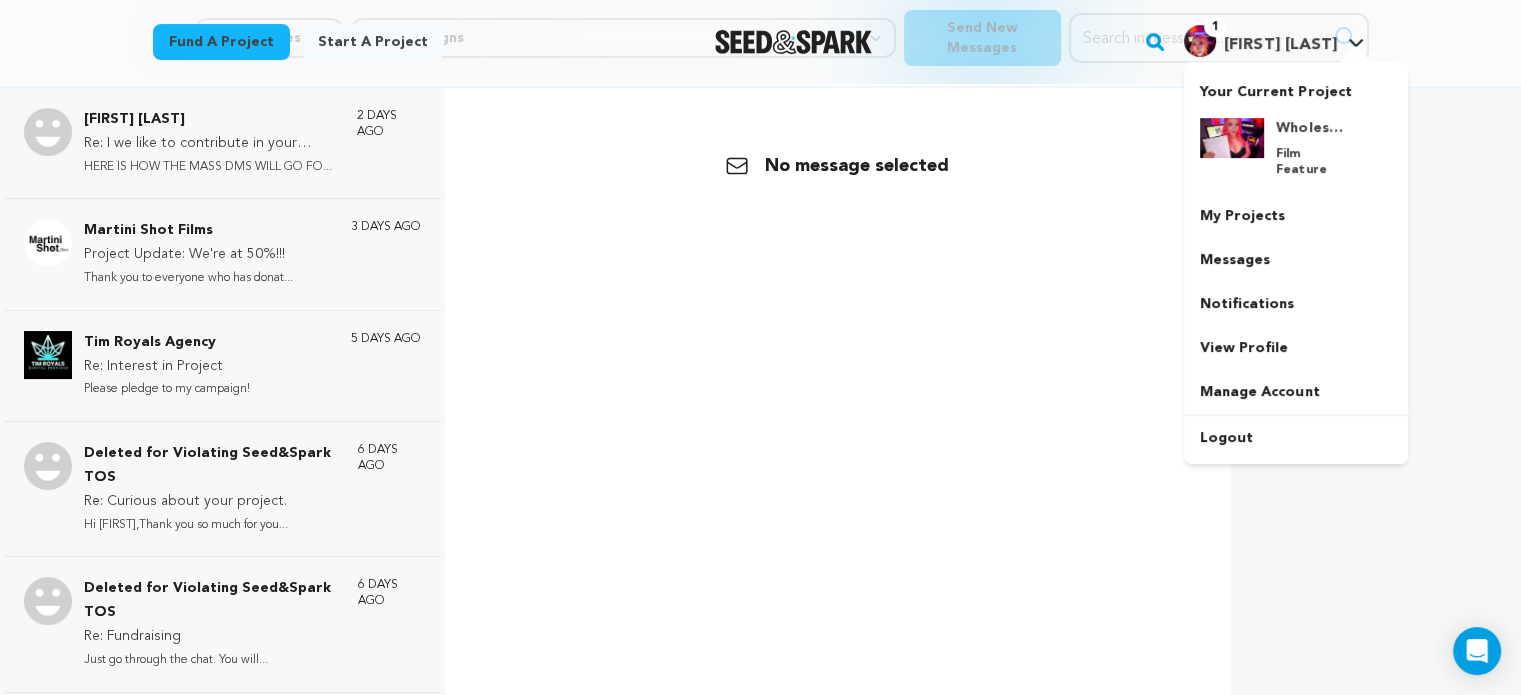 click on "1
[FIRST] [LAST]
[FIRST] [LAST]" at bounding box center (1274, 42) 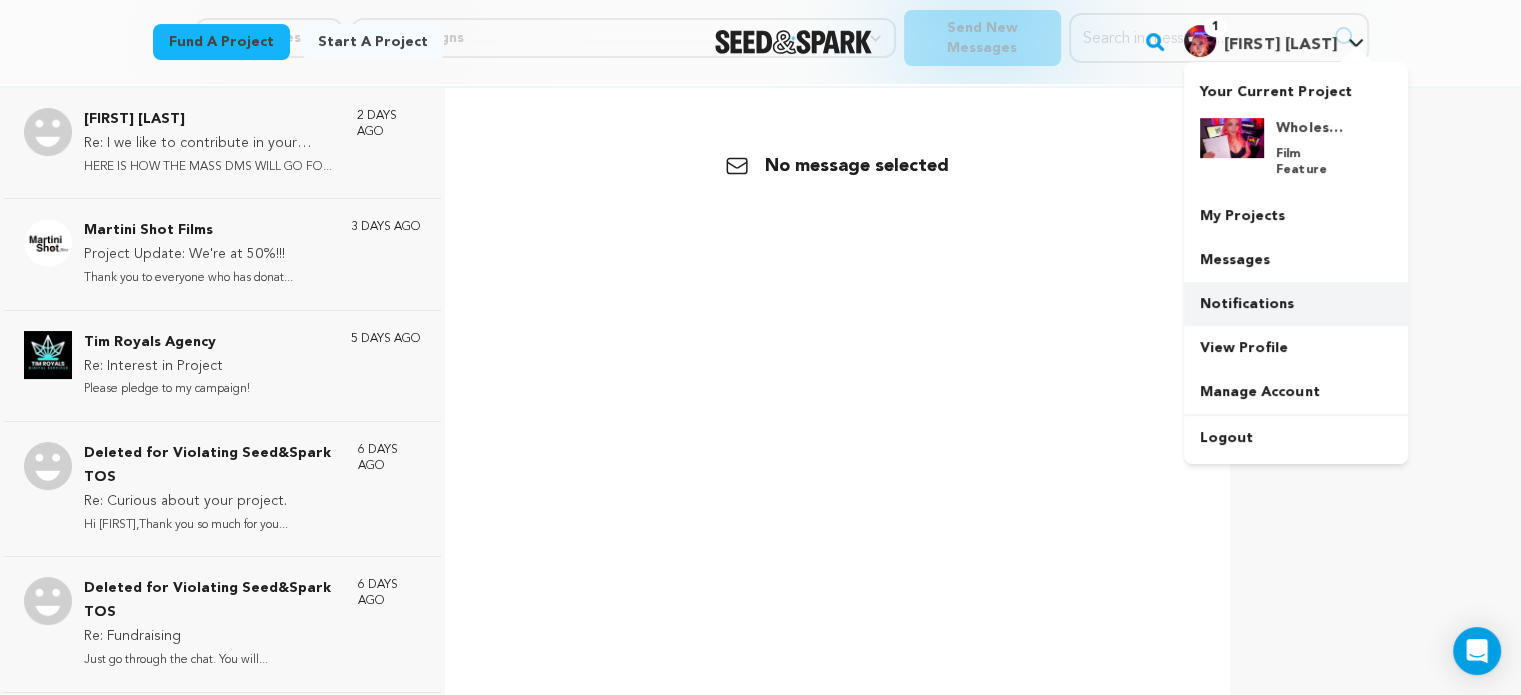 click on "Notifications" at bounding box center [1296, 304] 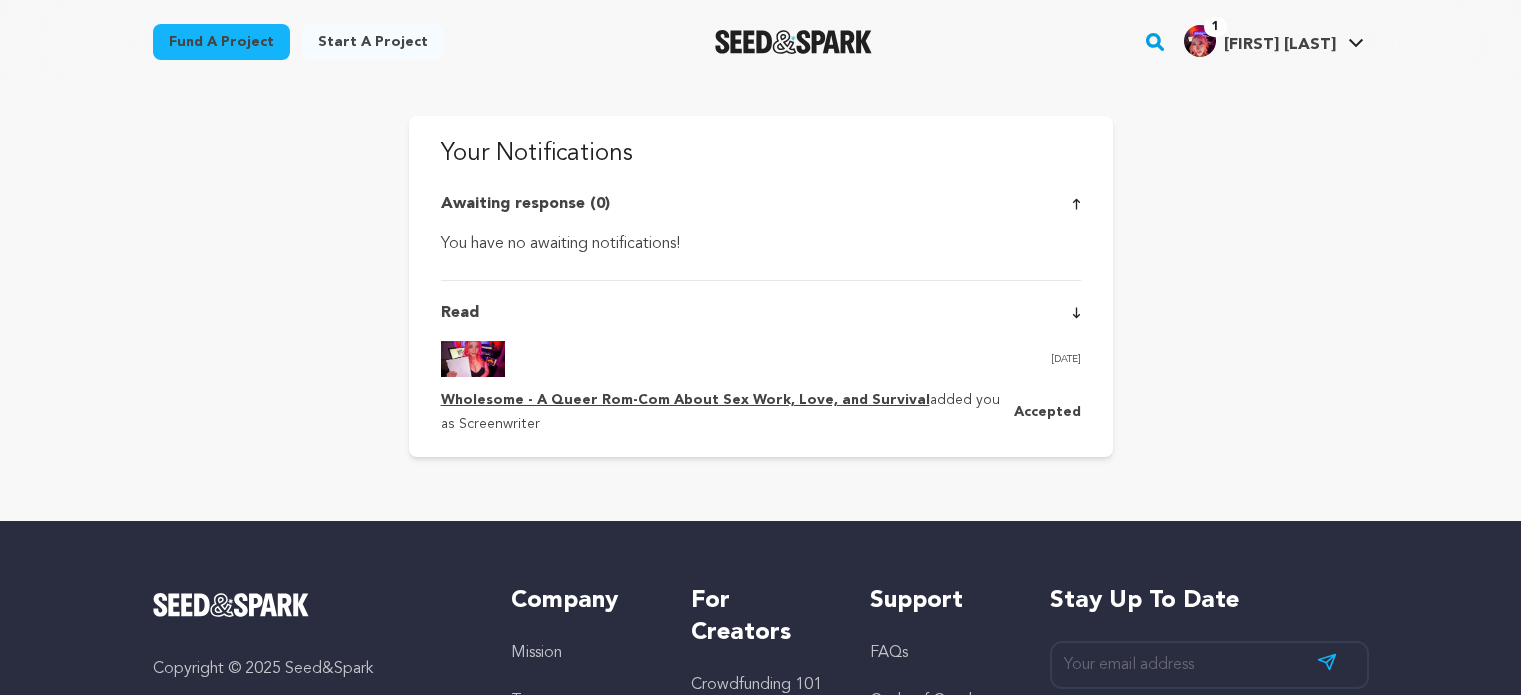 scroll, scrollTop: 0, scrollLeft: 0, axis: both 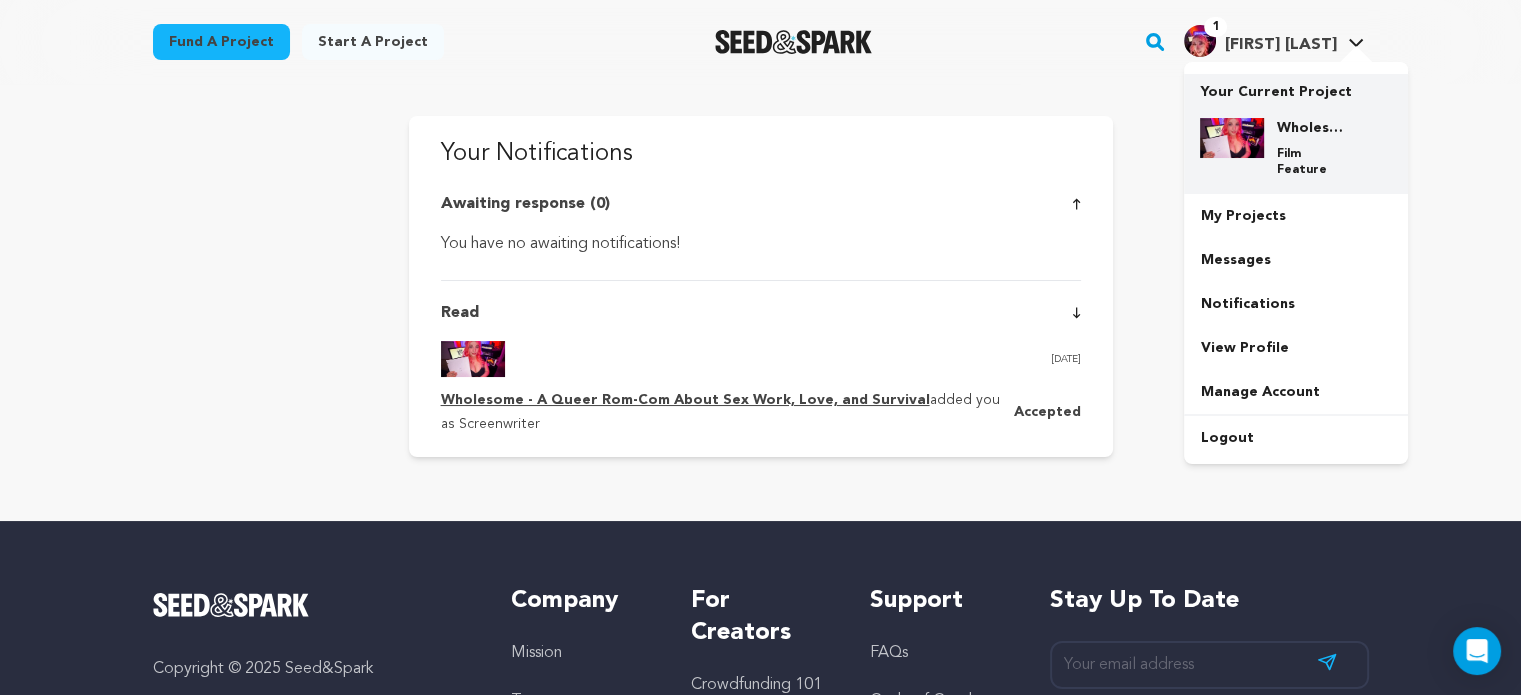 click on "Wholesome - A Queer Rom-Com About Sex Work, Love, and Survival" at bounding box center [1312, 128] 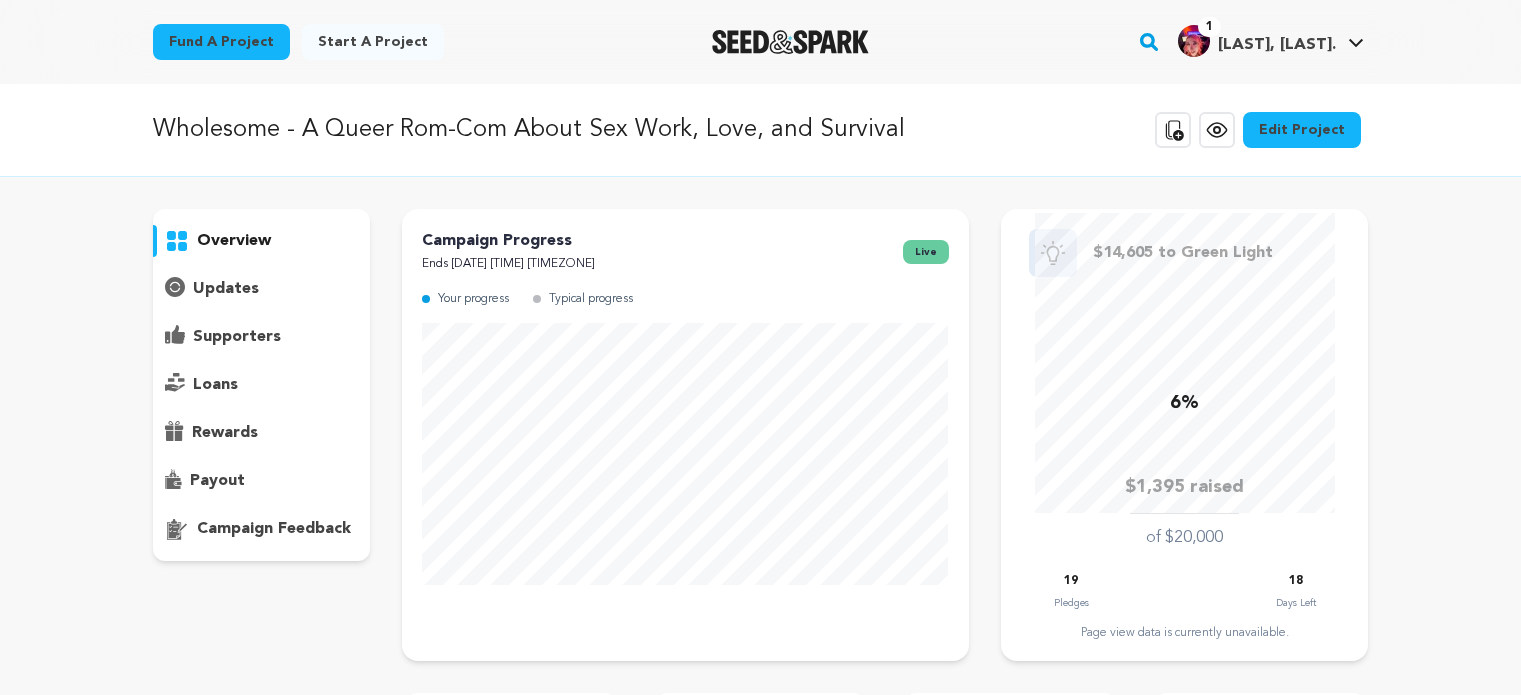 scroll, scrollTop: 0, scrollLeft: 0, axis: both 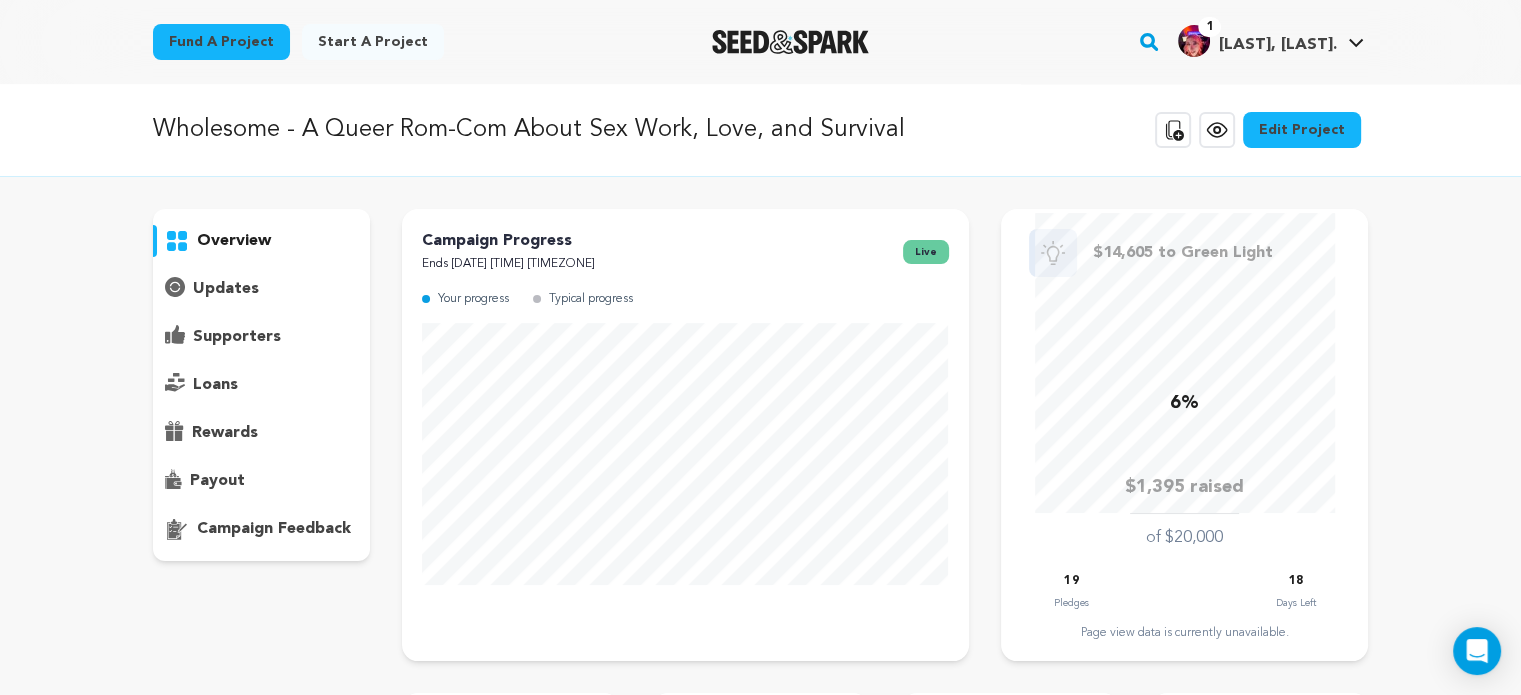 click on "loans" at bounding box center [262, 385] 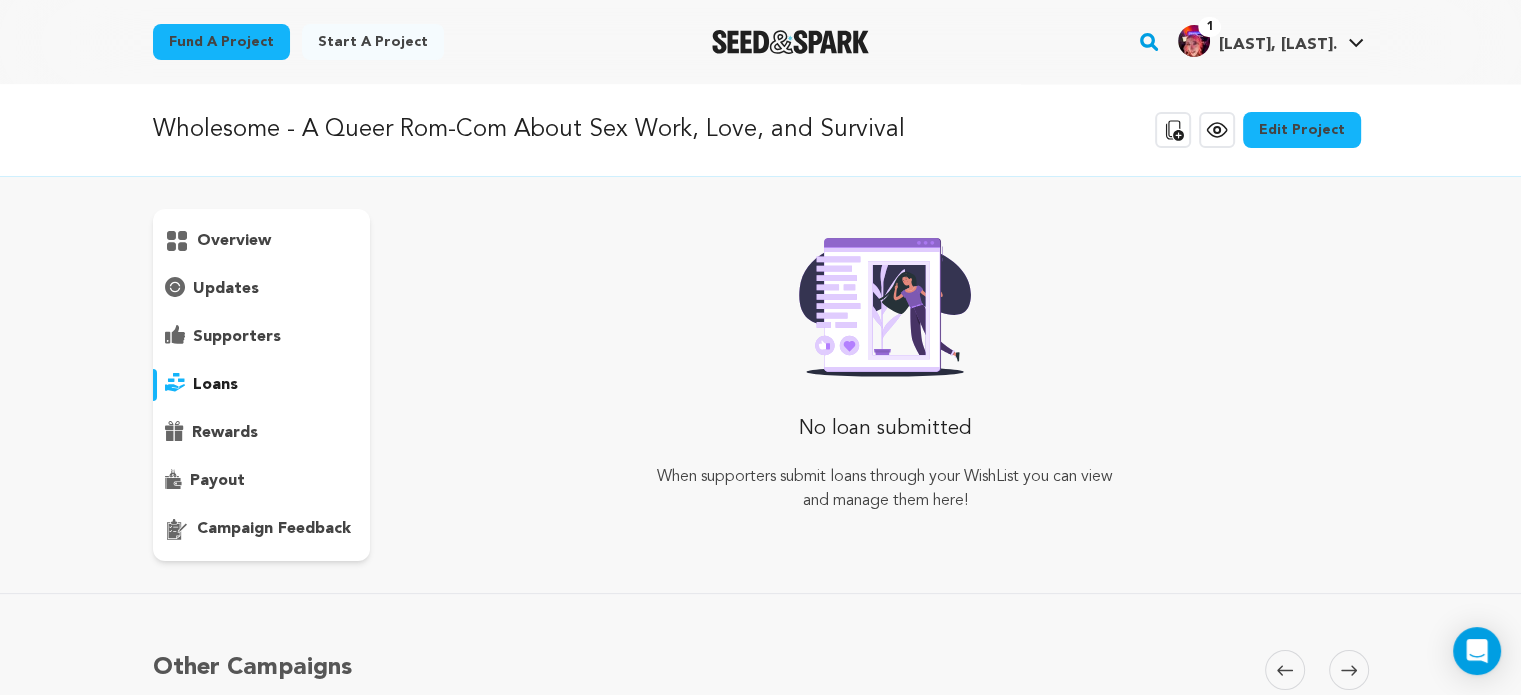 click on "rewards" at bounding box center [225, 433] 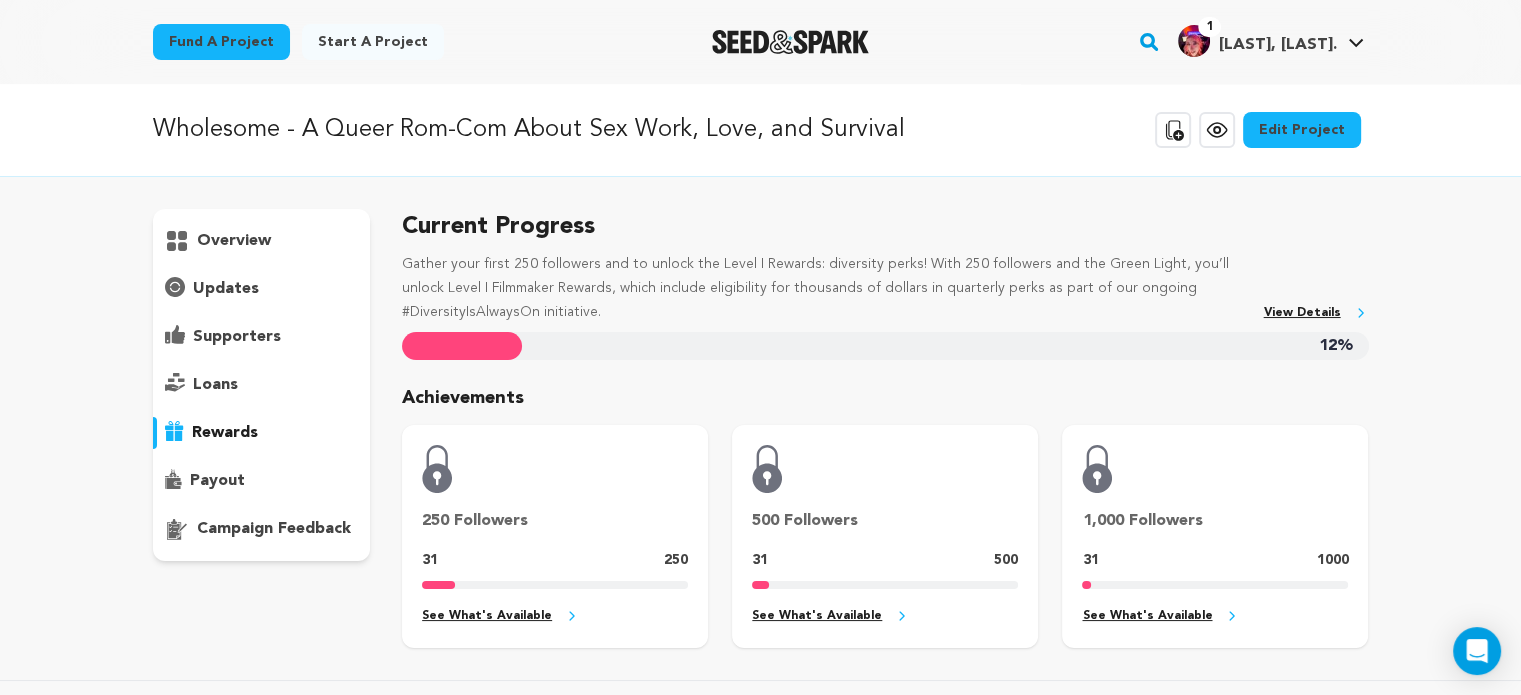 click on "payout" at bounding box center (217, 481) 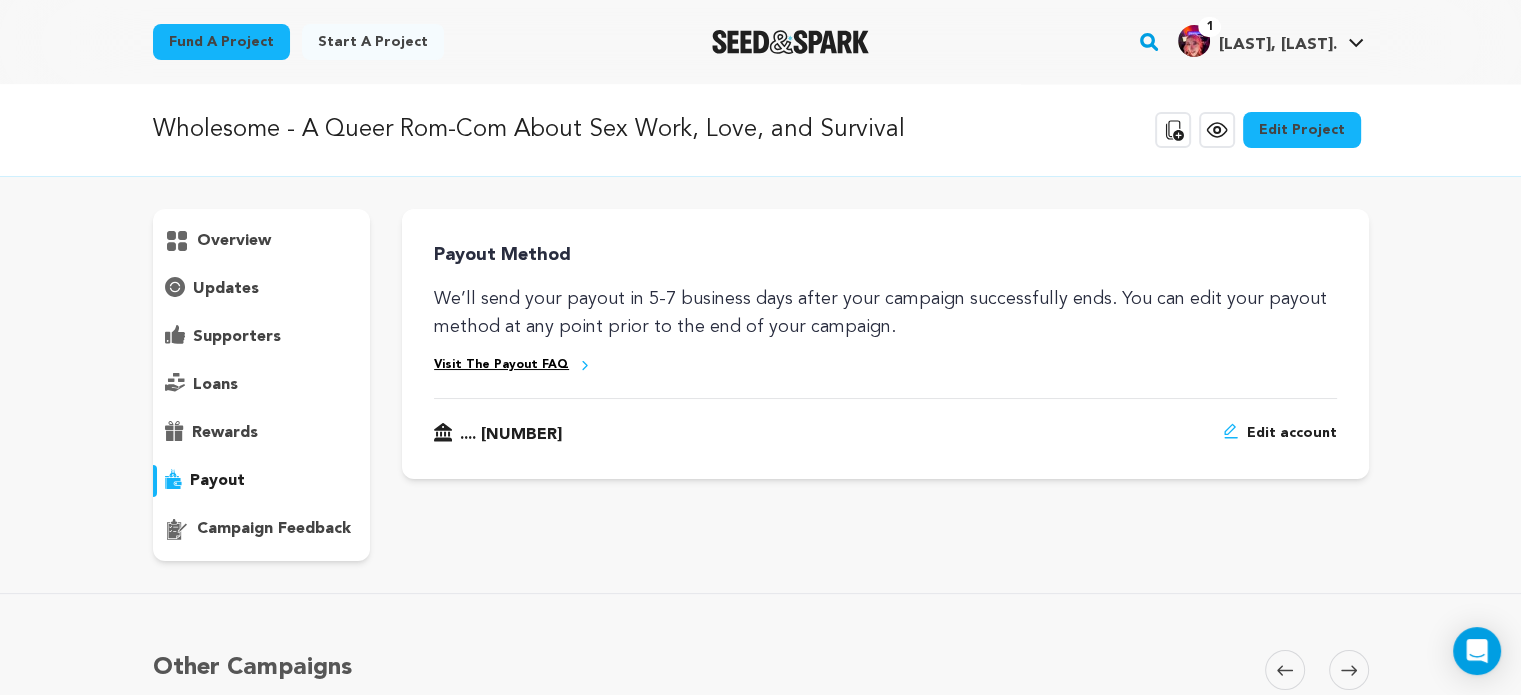 click on "rewards" at bounding box center (225, 433) 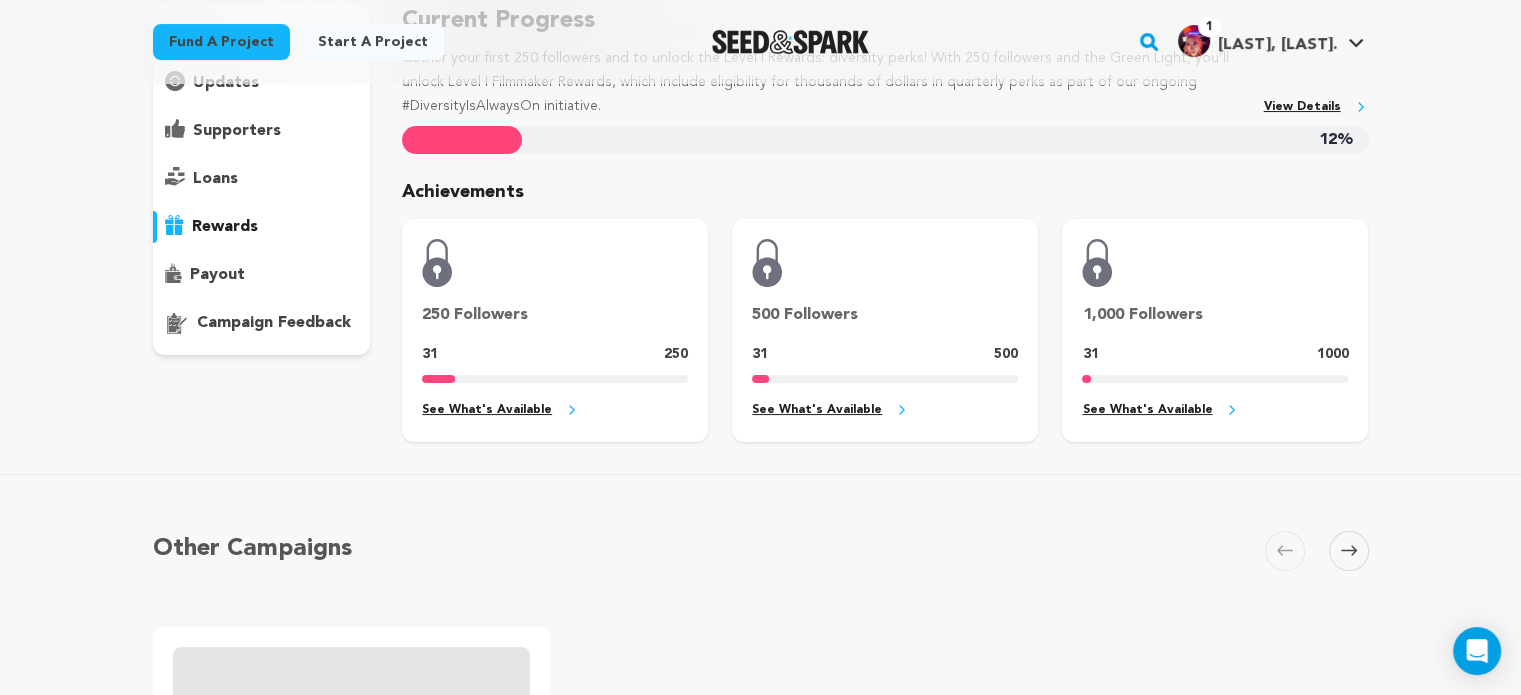 scroll, scrollTop: 200, scrollLeft: 0, axis: vertical 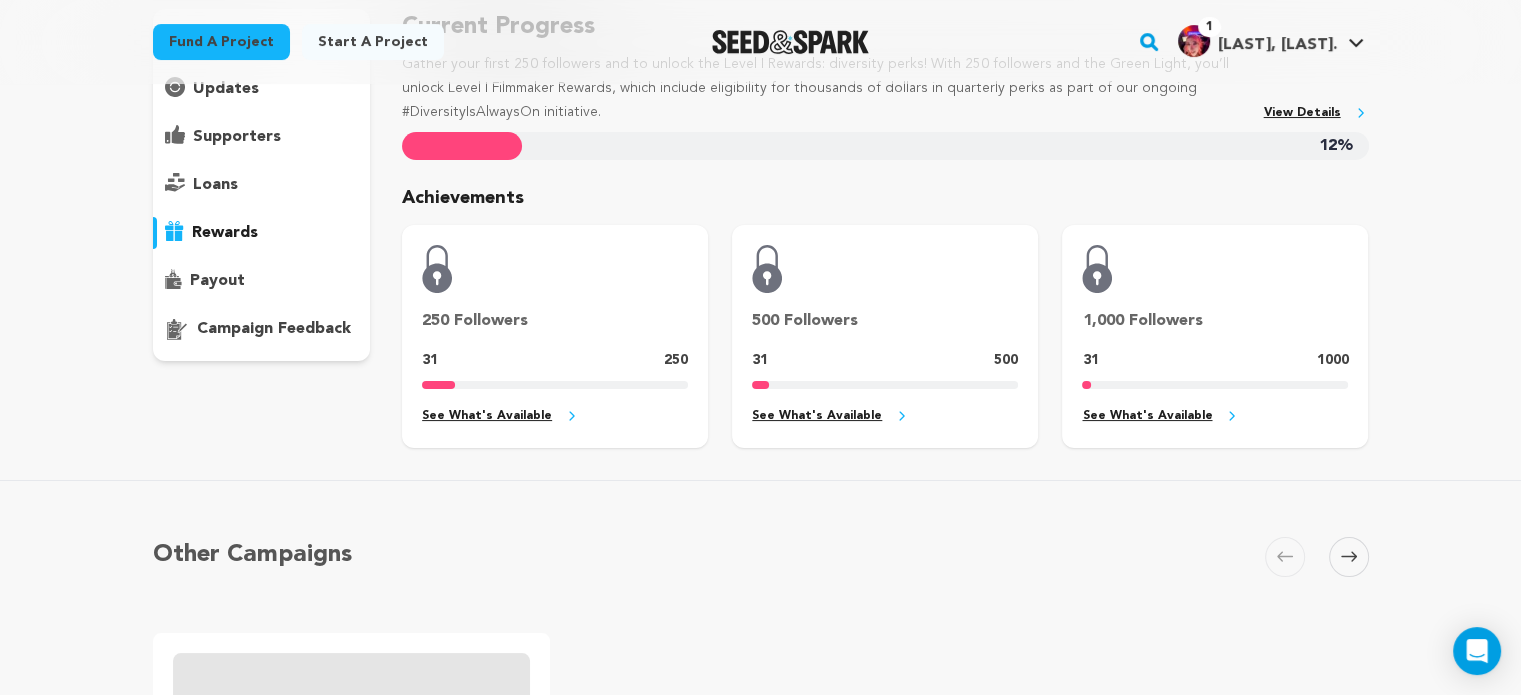 click on "campaign feedback" at bounding box center (274, 329) 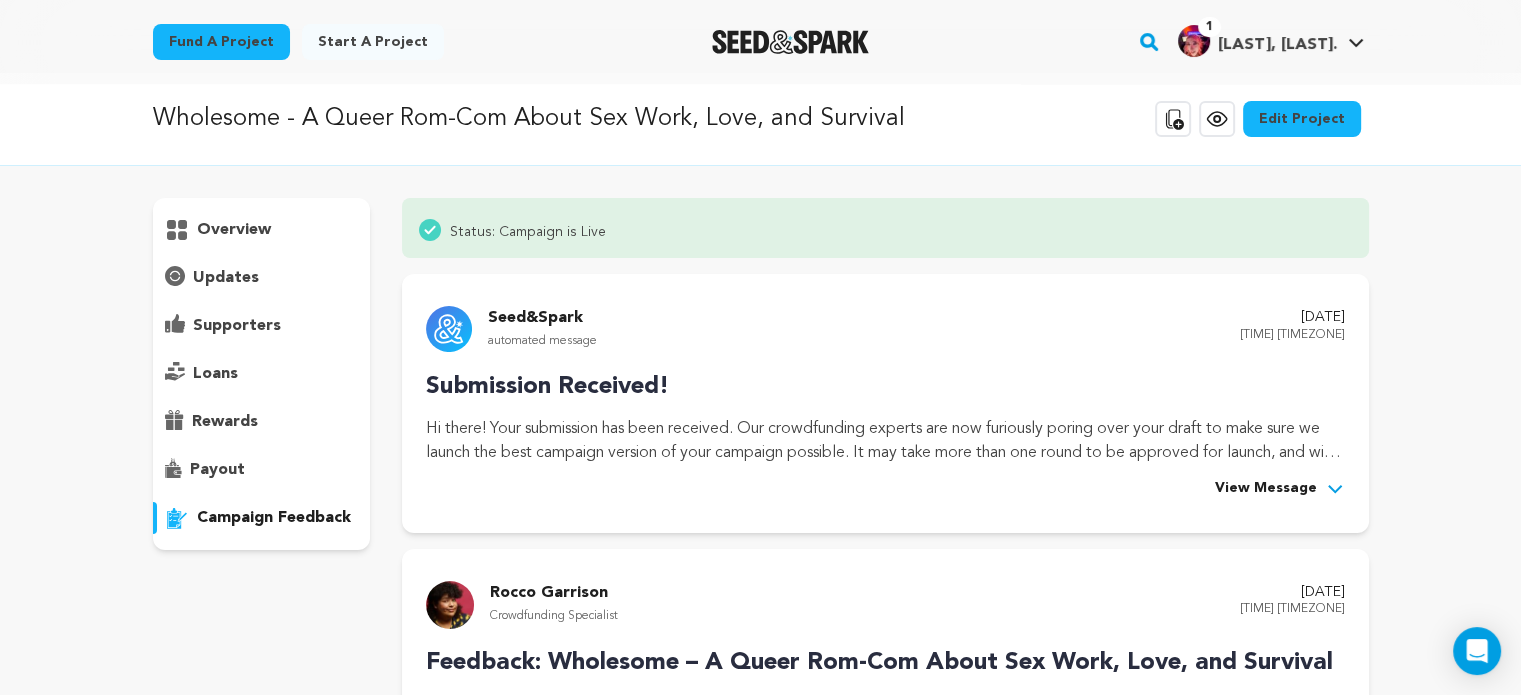 scroll, scrollTop: 0, scrollLeft: 0, axis: both 